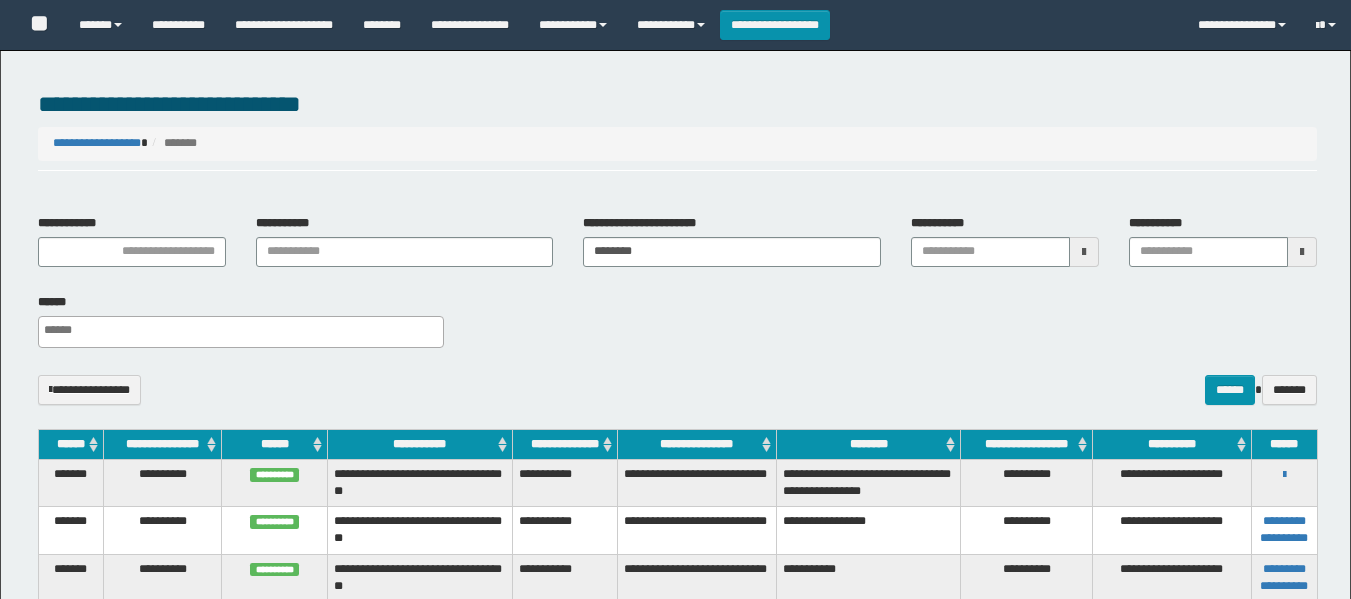 select 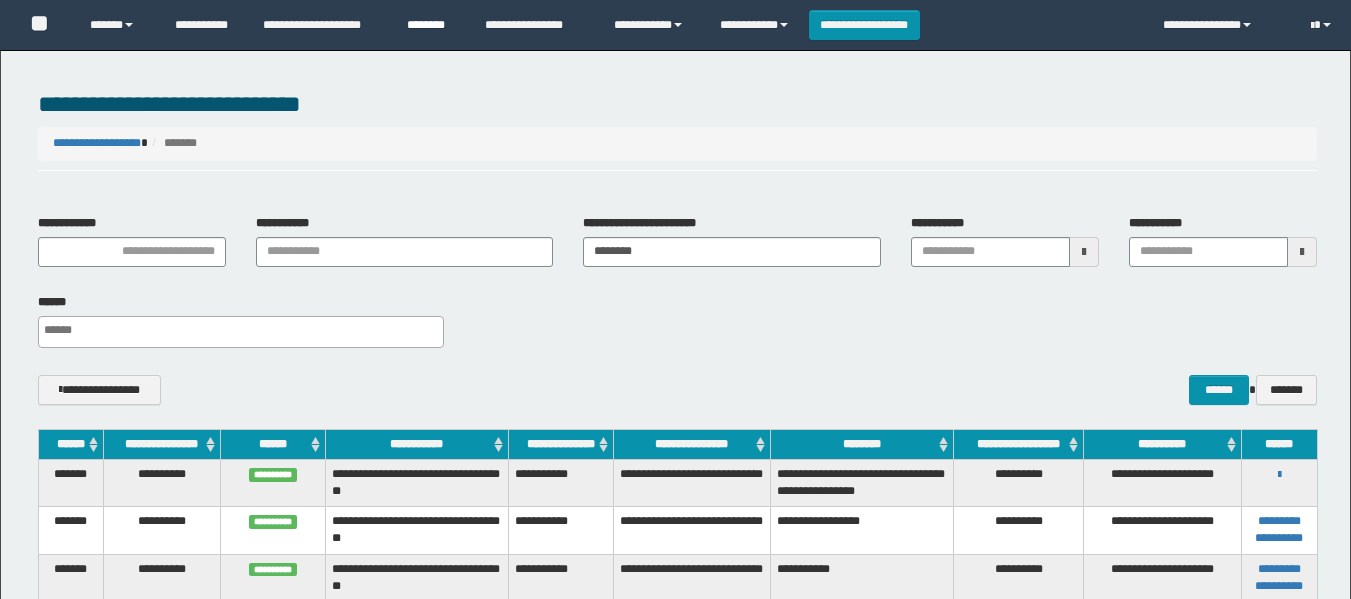scroll, scrollTop: 200, scrollLeft: 0, axis: vertical 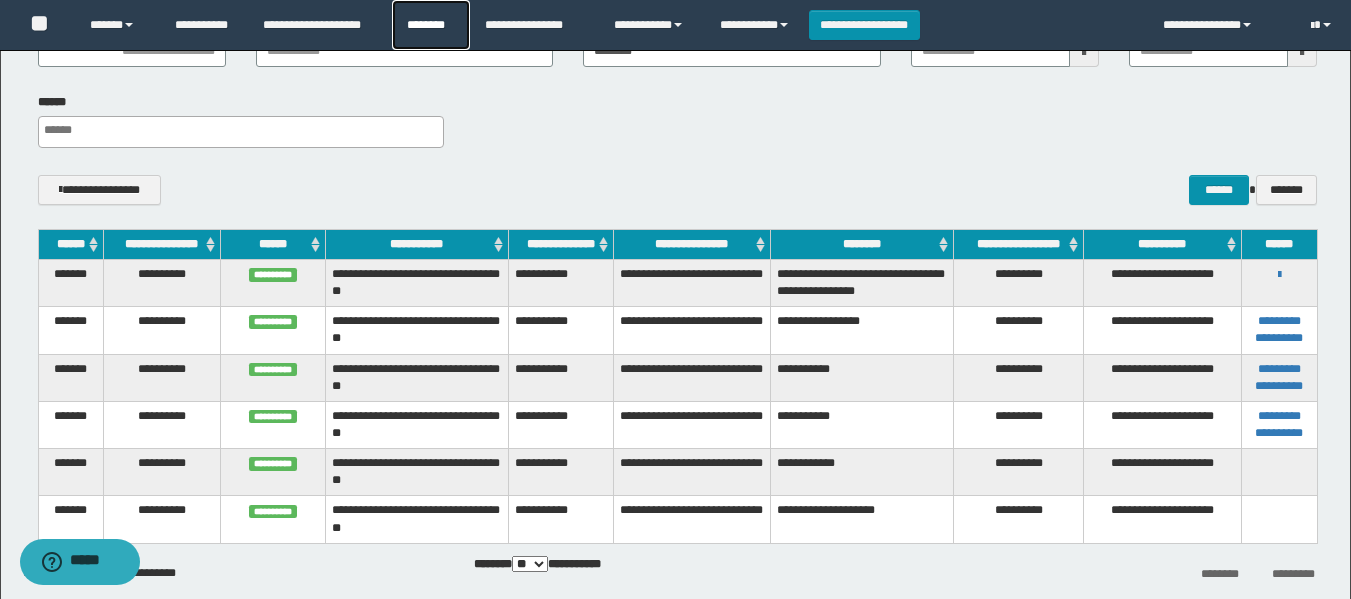click on "********" at bounding box center (431, 25) 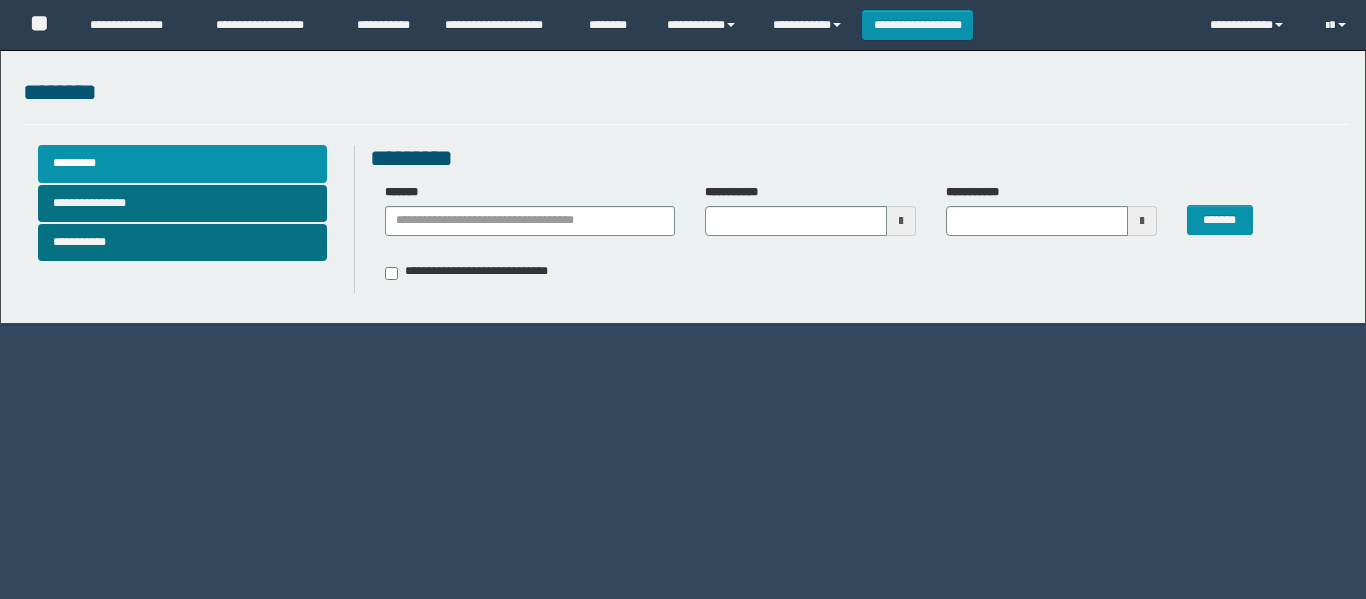 scroll, scrollTop: 0, scrollLeft: 0, axis: both 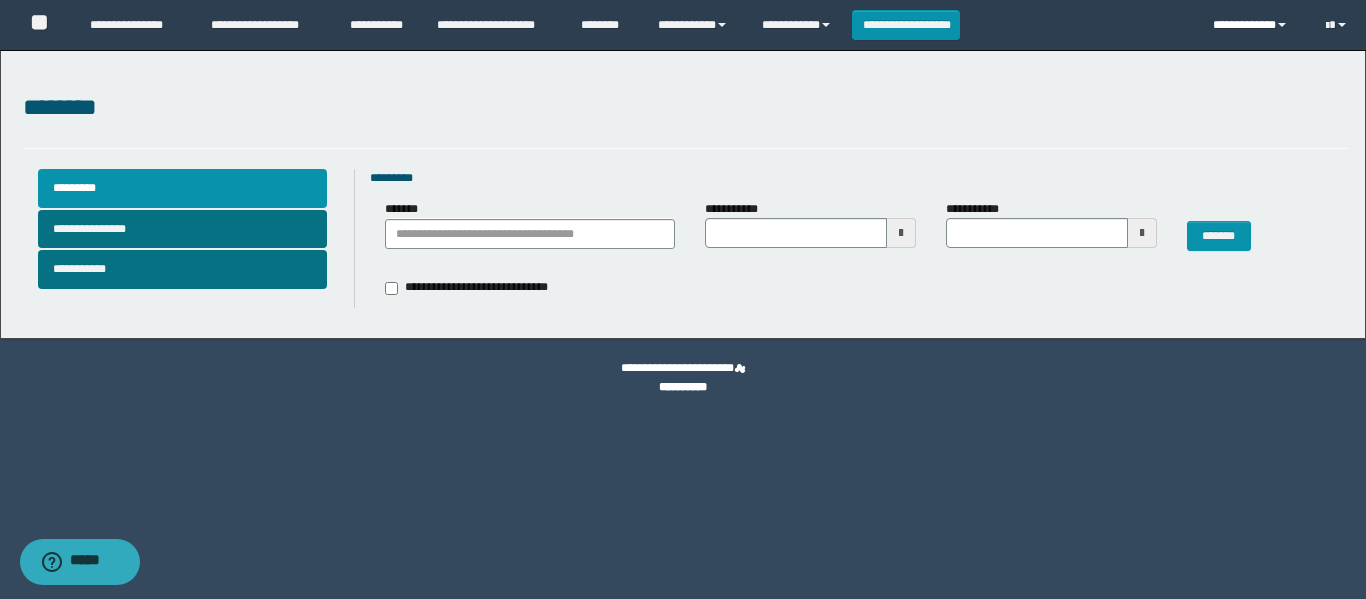 click on "**********" at bounding box center [1254, 25] 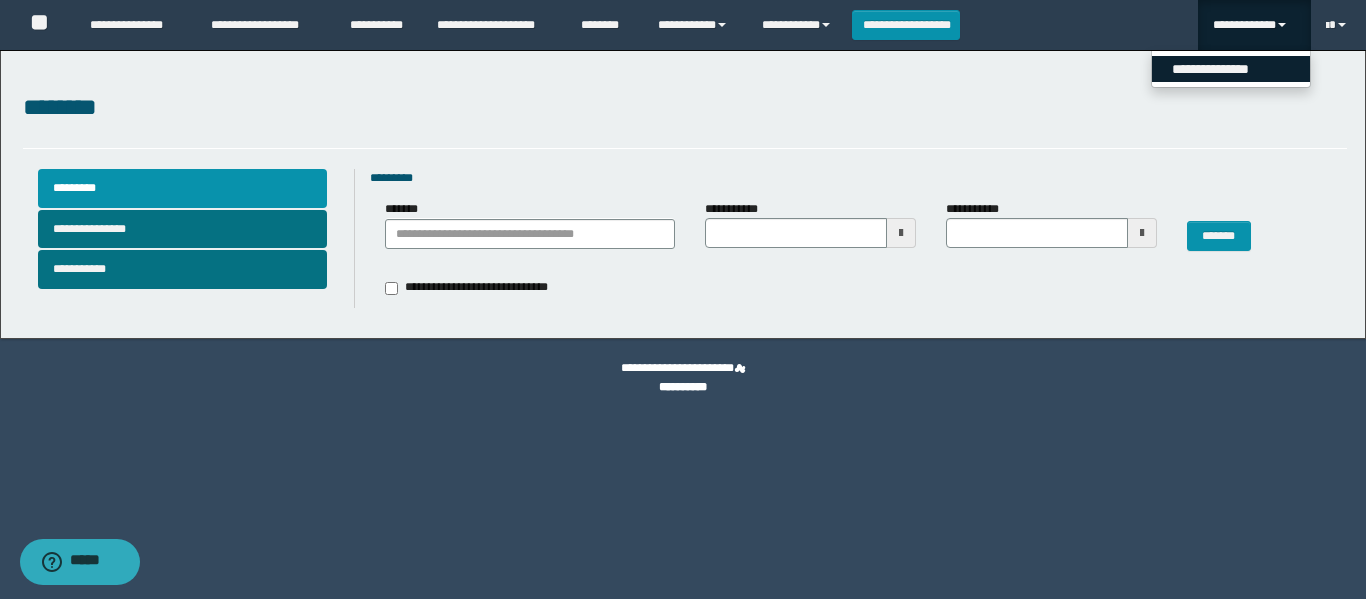 click on "**********" at bounding box center (1231, 69) 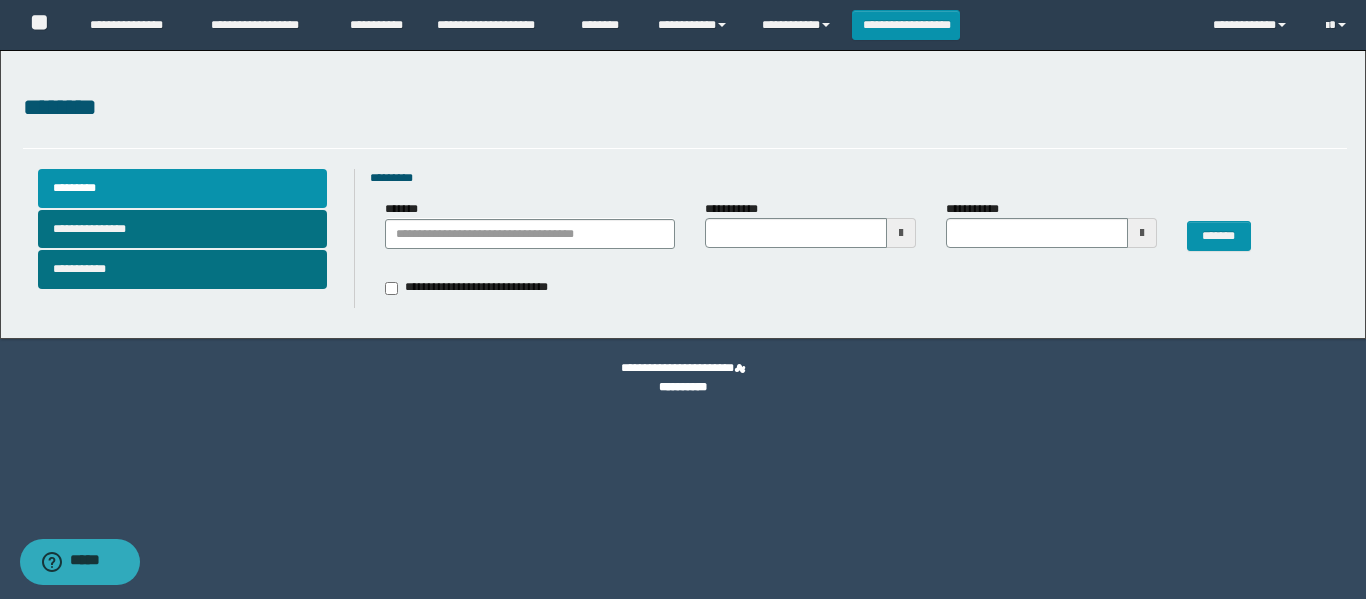type 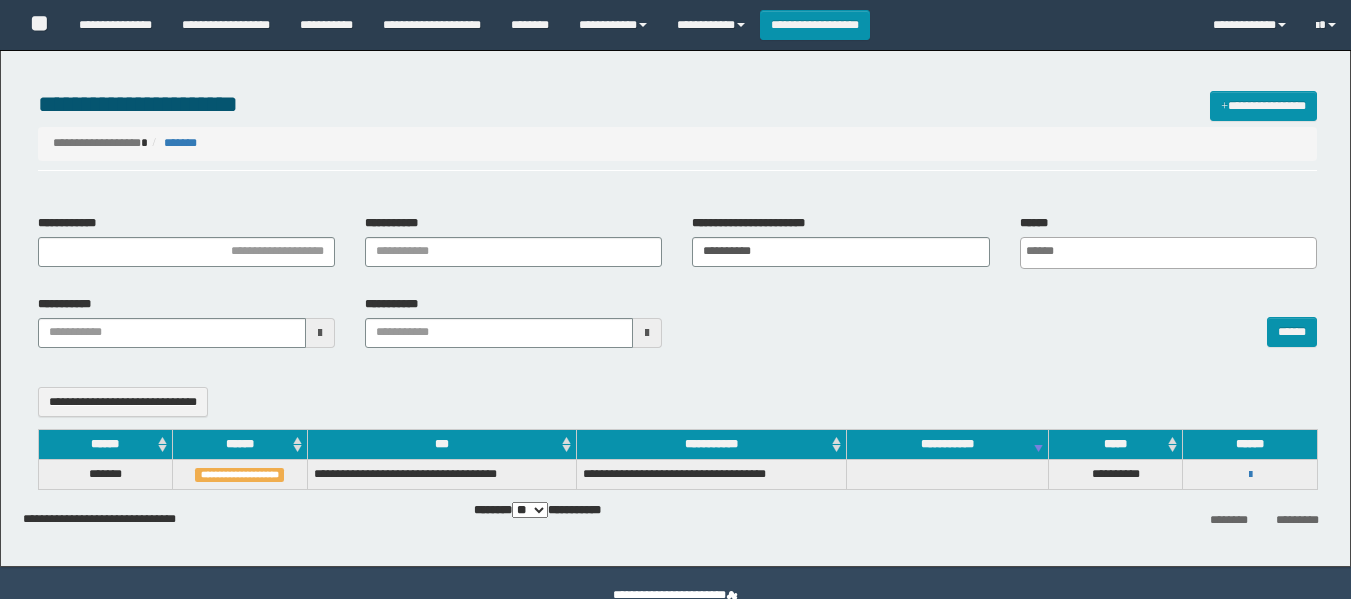 select 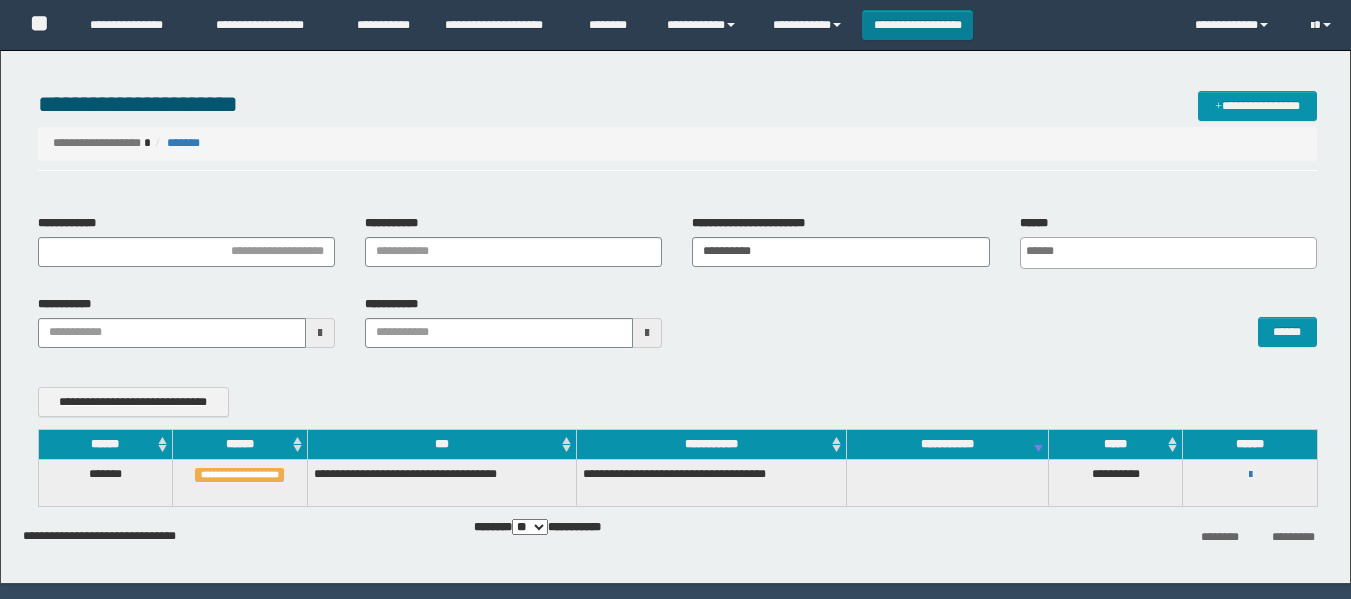 scroll, scrollTop: 0, scrollLeft: 0, axis: both 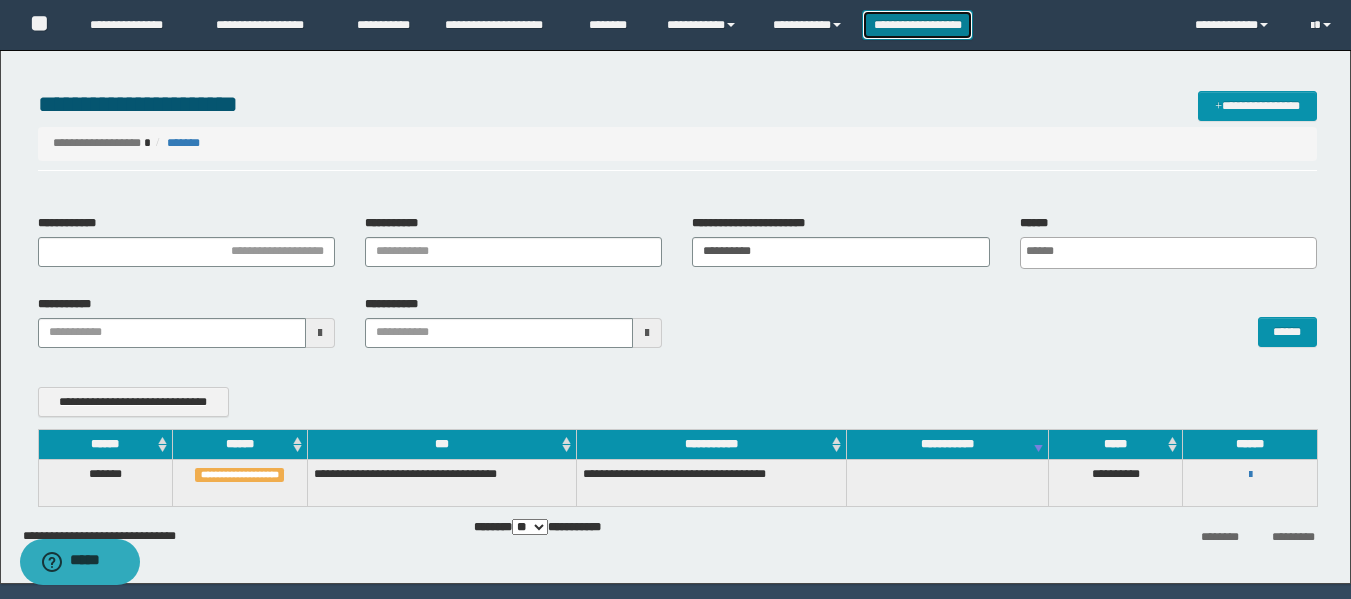 click on "**********" at bounding box center [917, 25] 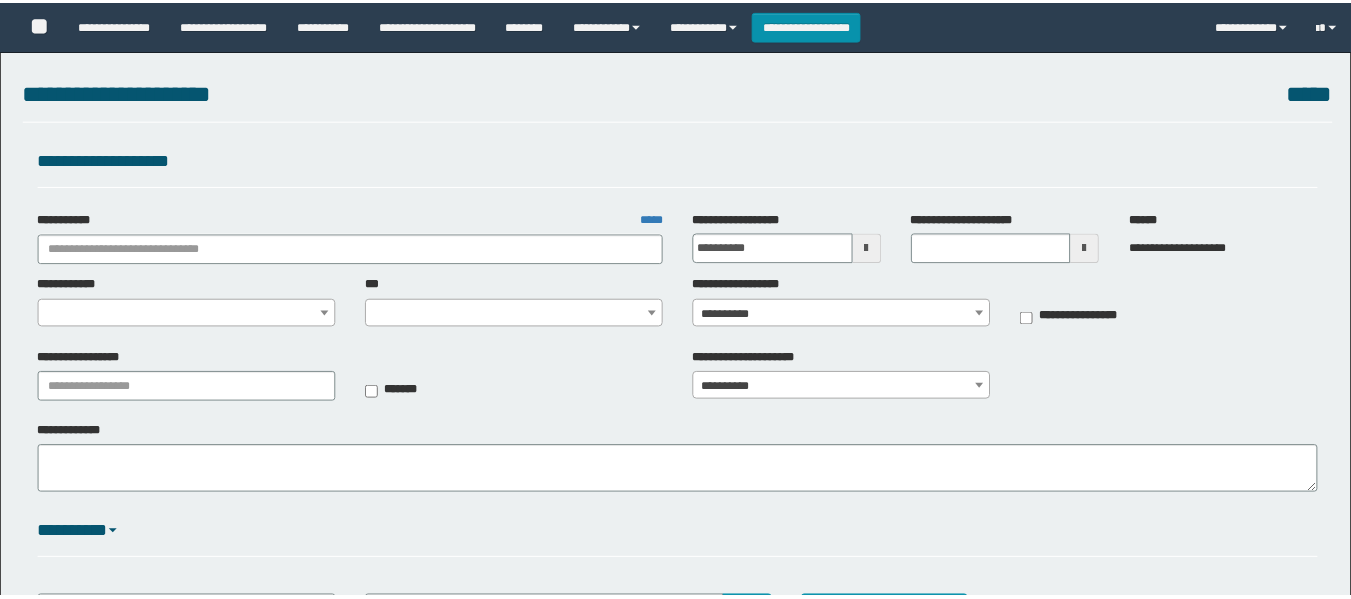 scroll, scrollTop: 0, scrollLeft: 0, axis: both 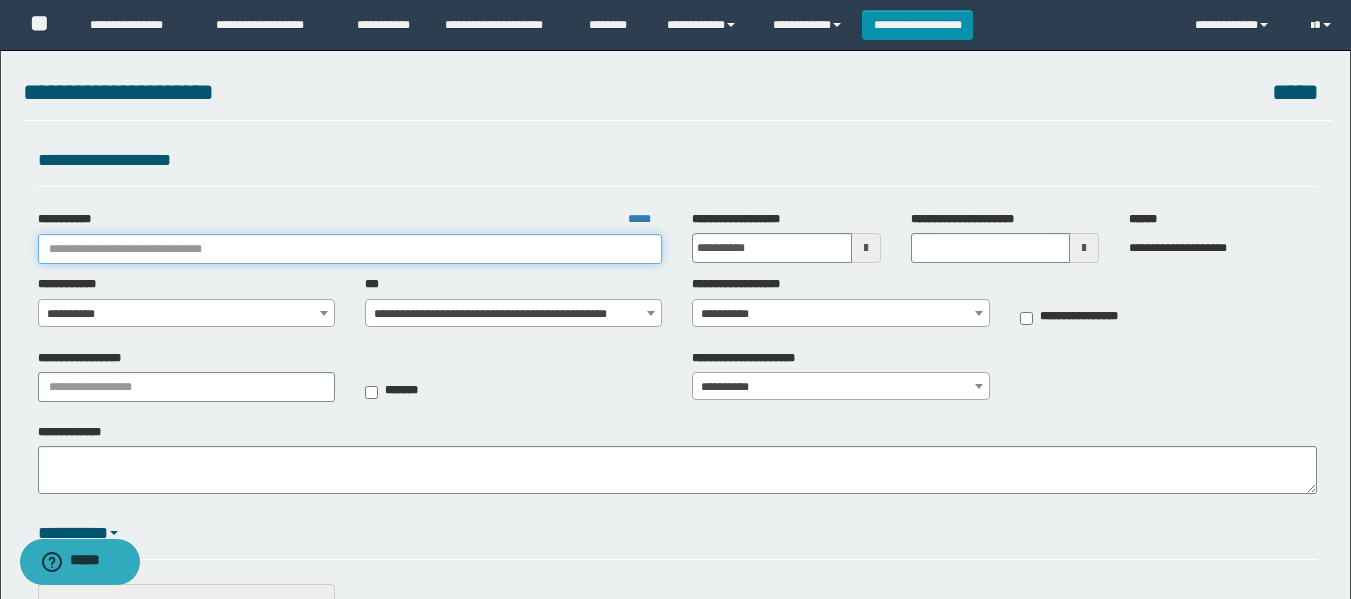 drag, startPoint x: 450, startPoint y: 246, endPoint x: 452, endPoint y: 236, distance: 10.198039 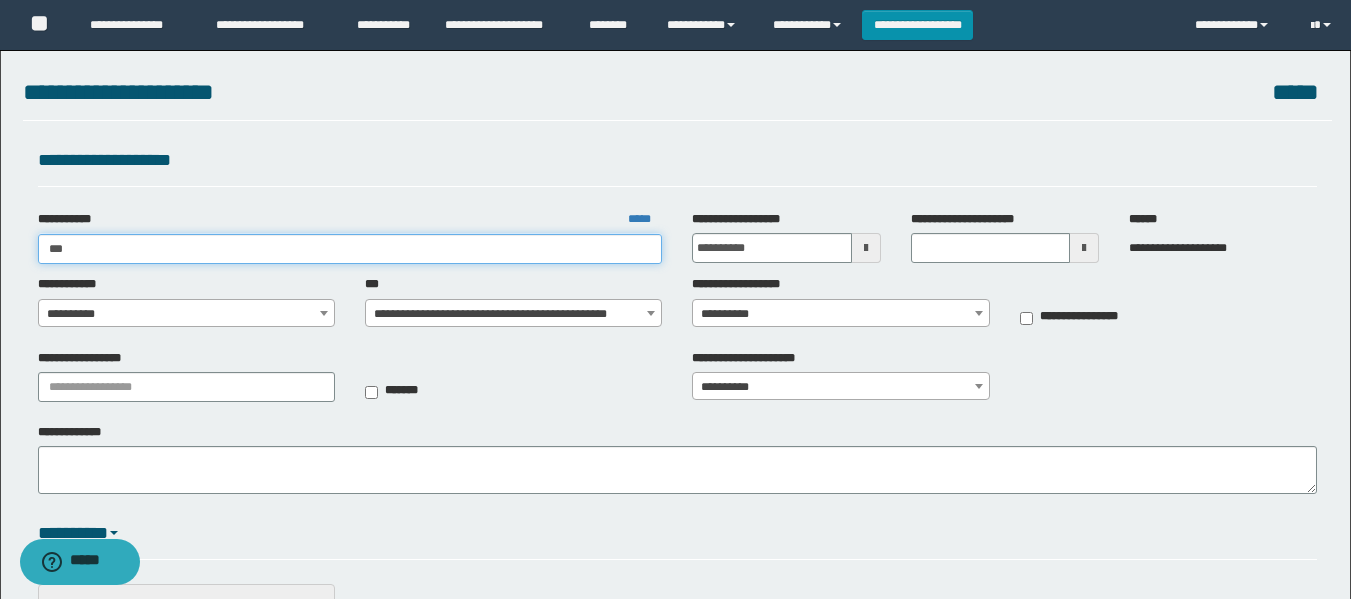 type on "****" 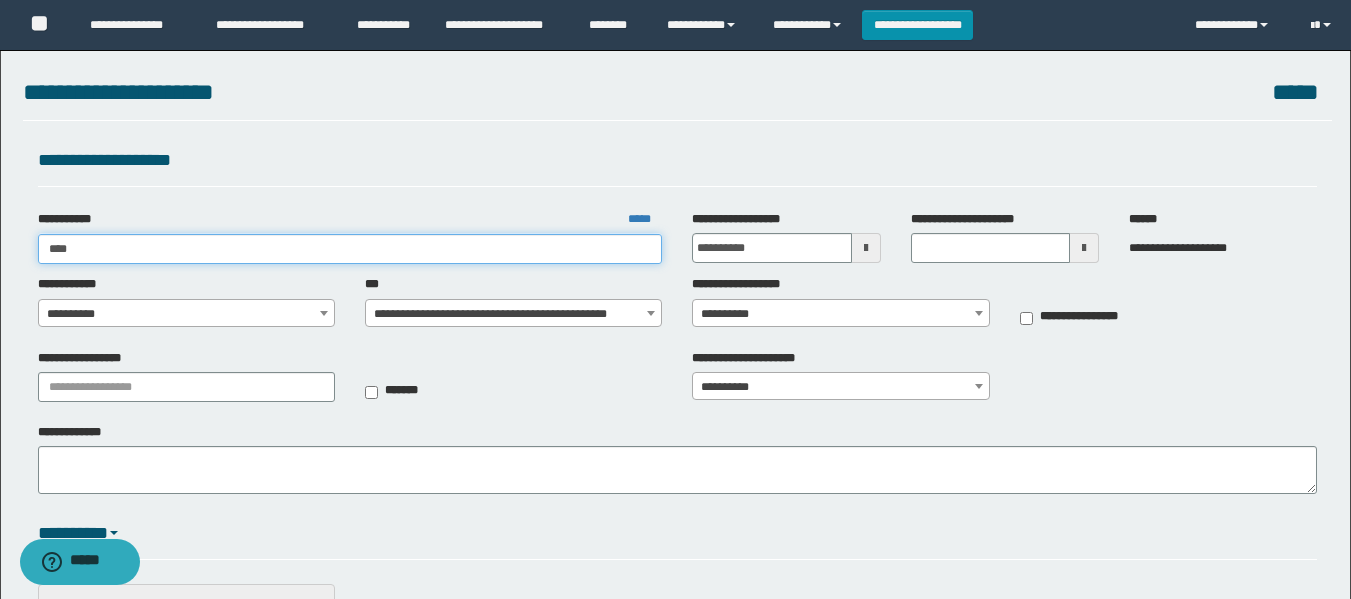 type on "****" 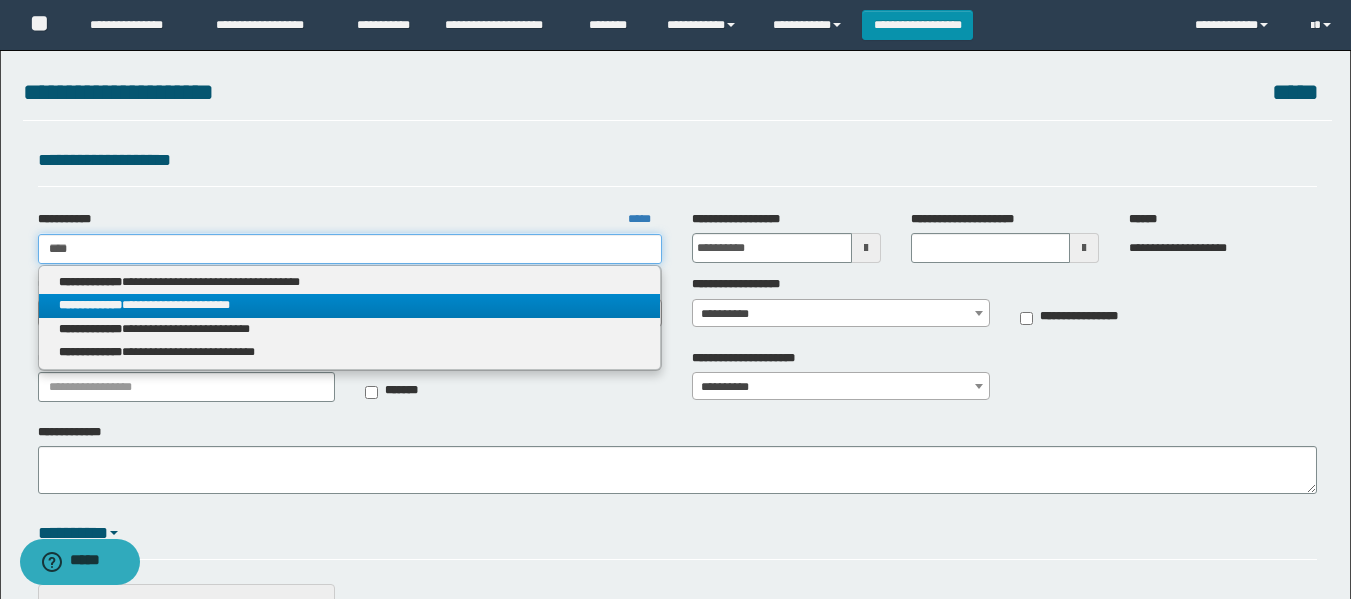 type on "****" 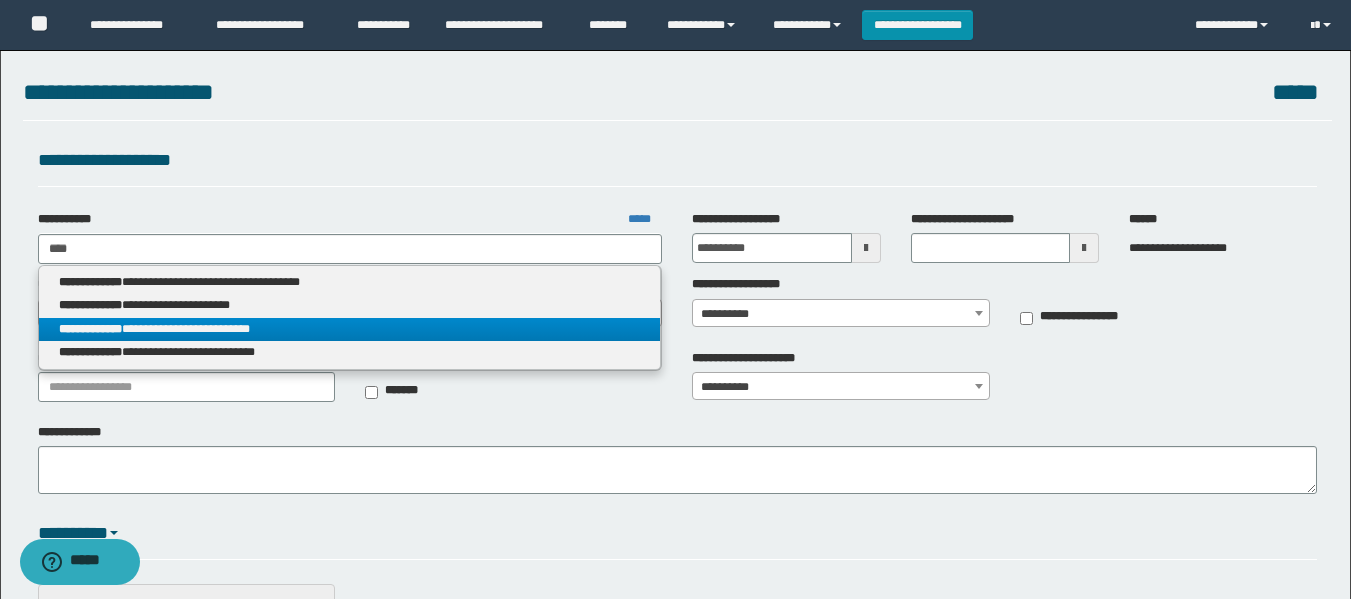 click on "**********" at bounding box center (350, 329) 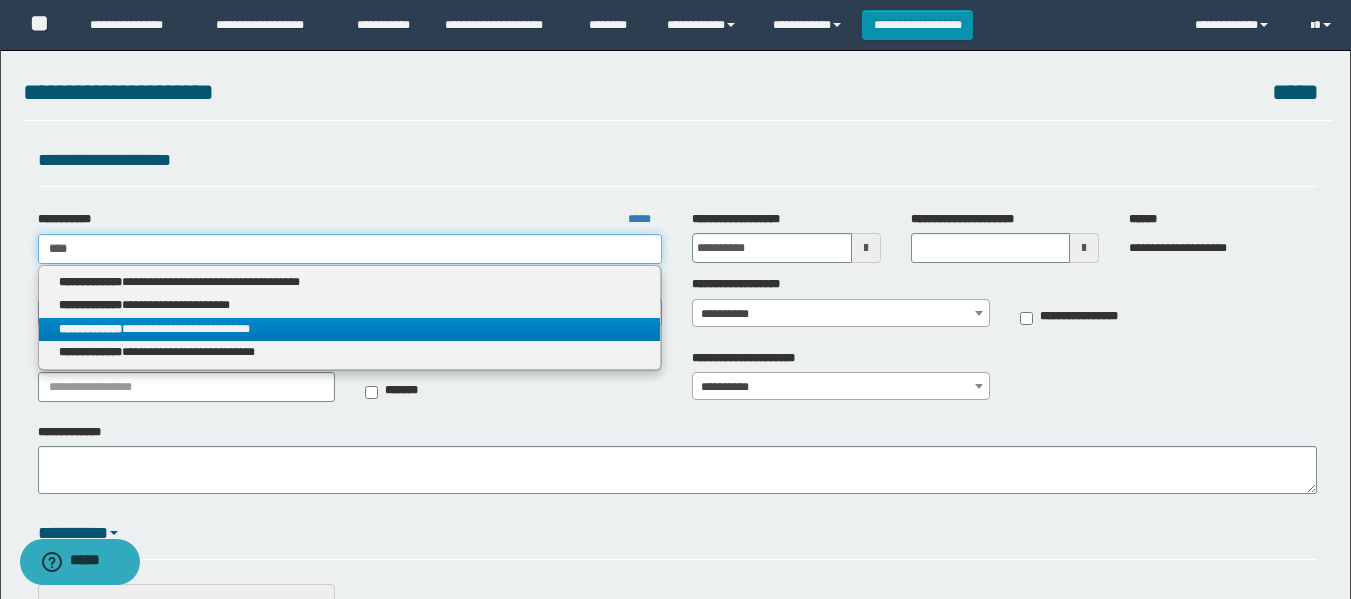type 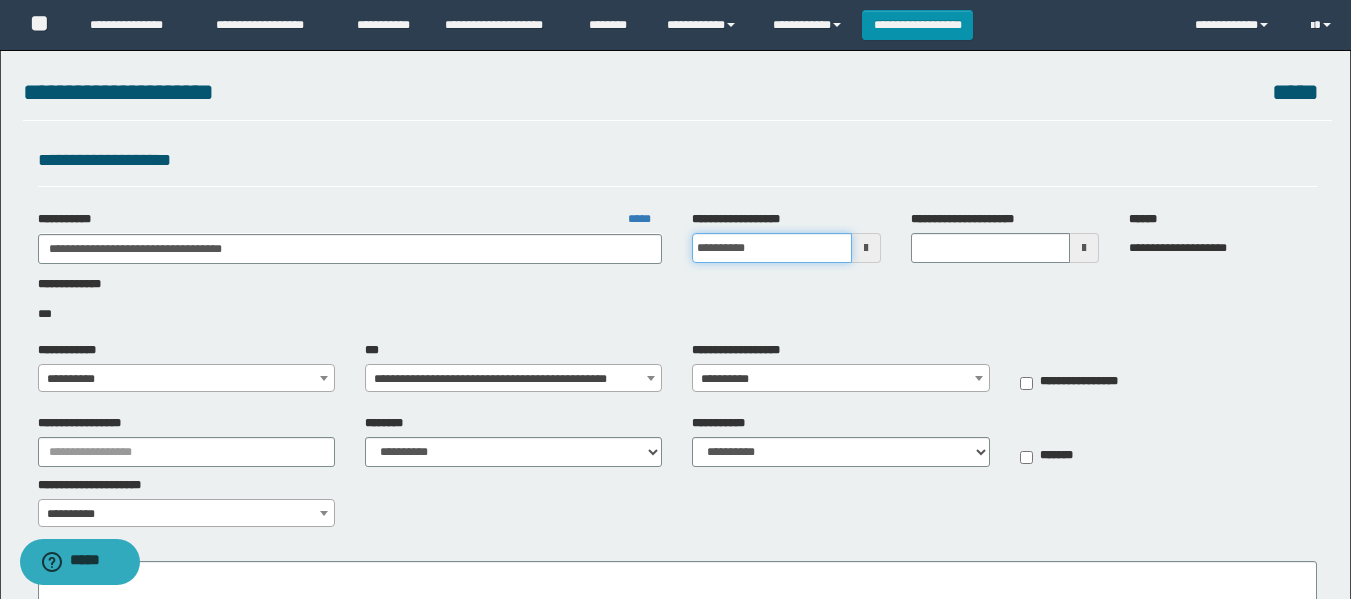click on "**********" at bounding box center (771, 248) 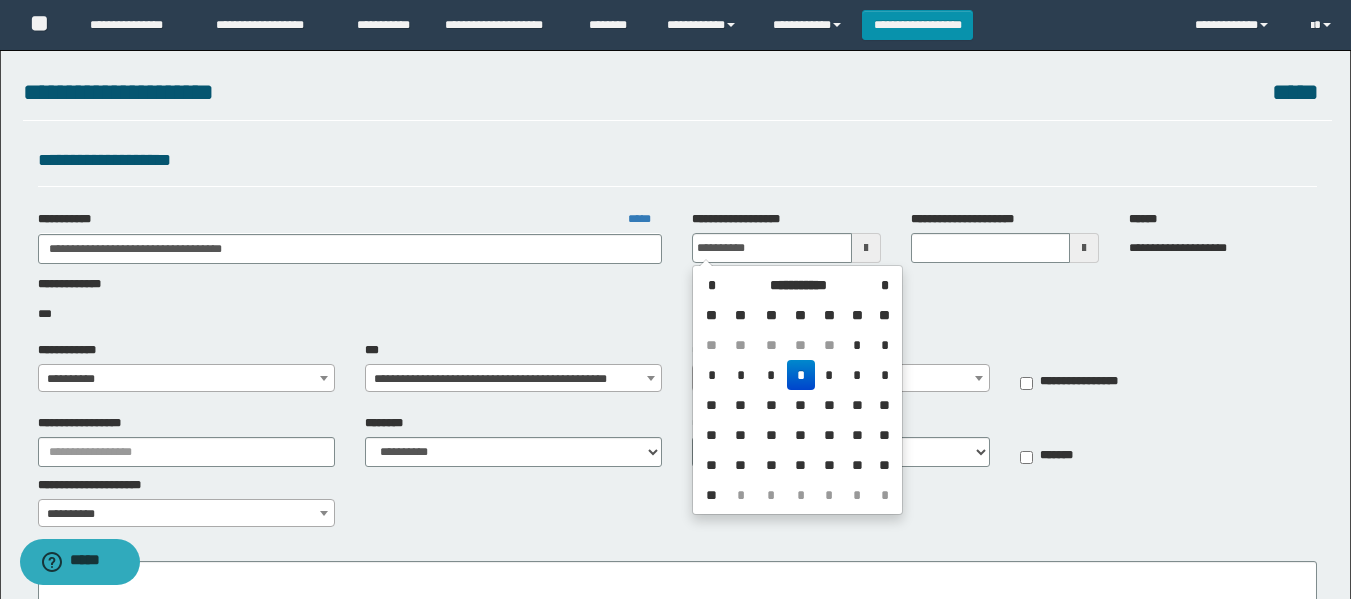 click on "*" at bounding box center (857, 375) 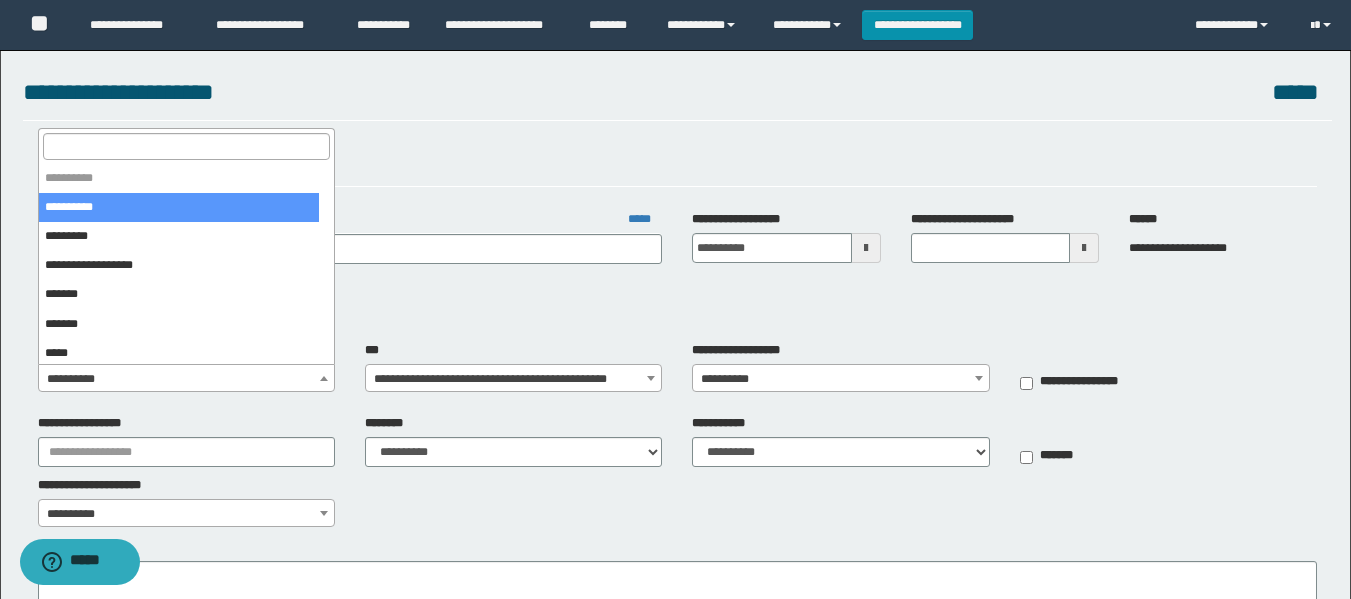 click on "**********" at bounding box center [186, 379] 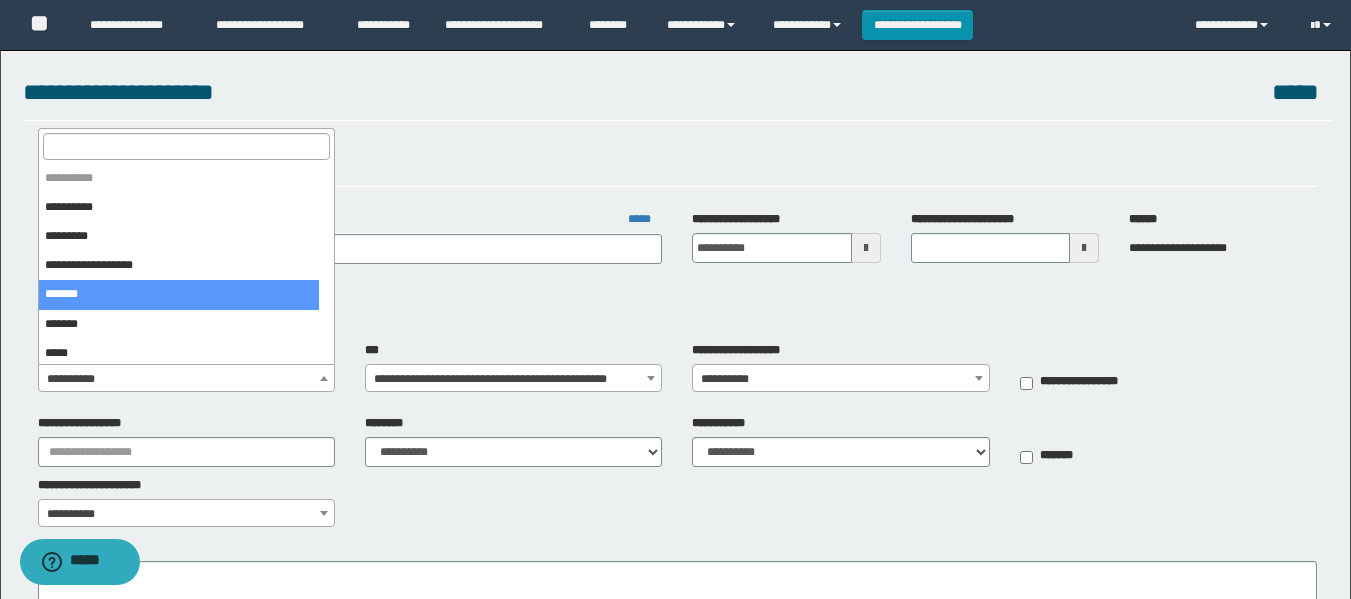 select on "**" 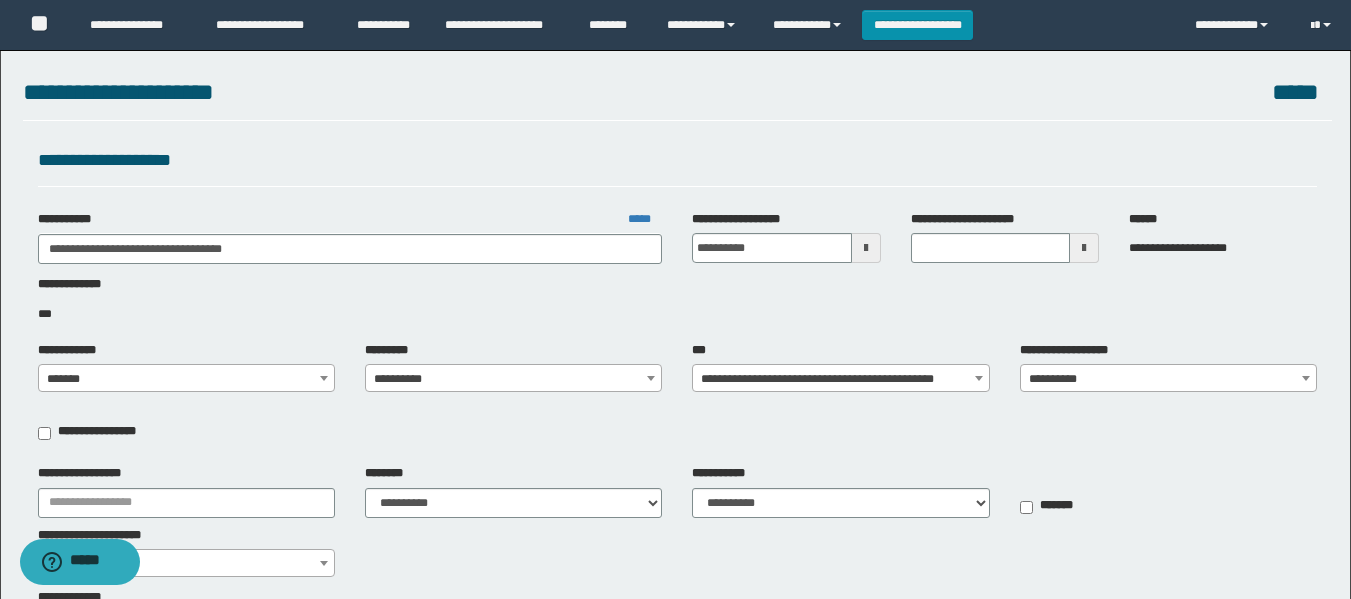 click on "**********" at bounding box center [677, 398] 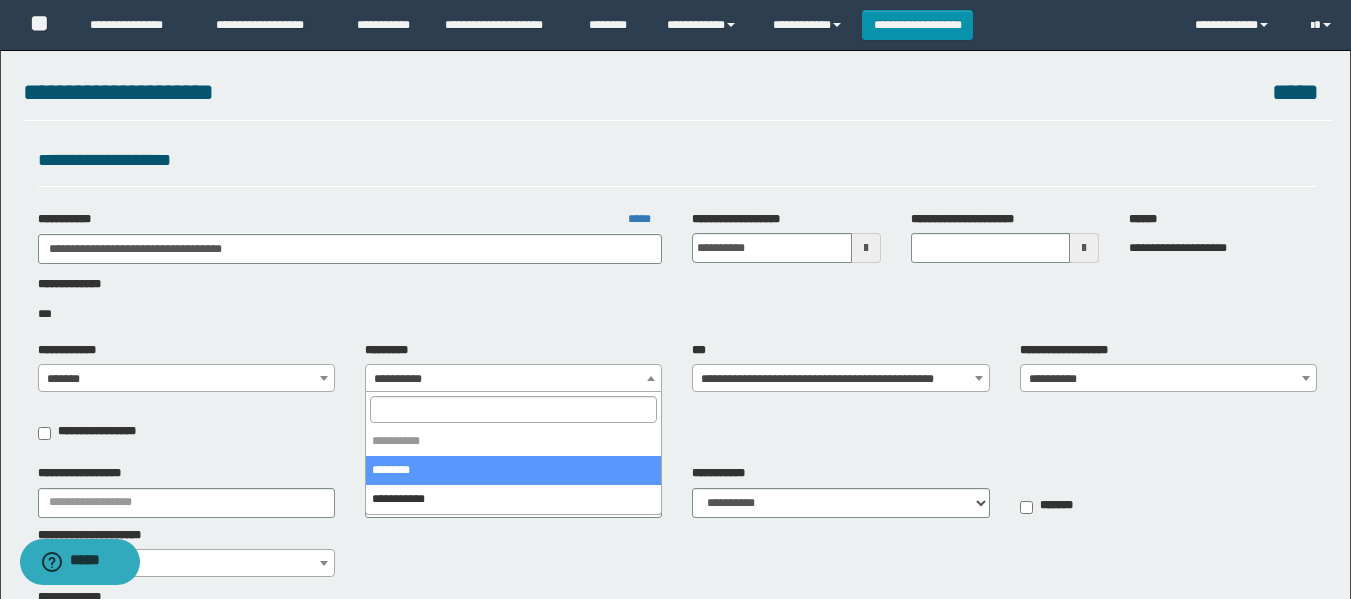 drag, startPoint x: 401, startPoint y: 478, endPoint x: 423, endPoint y: 468, distance: 24.166092 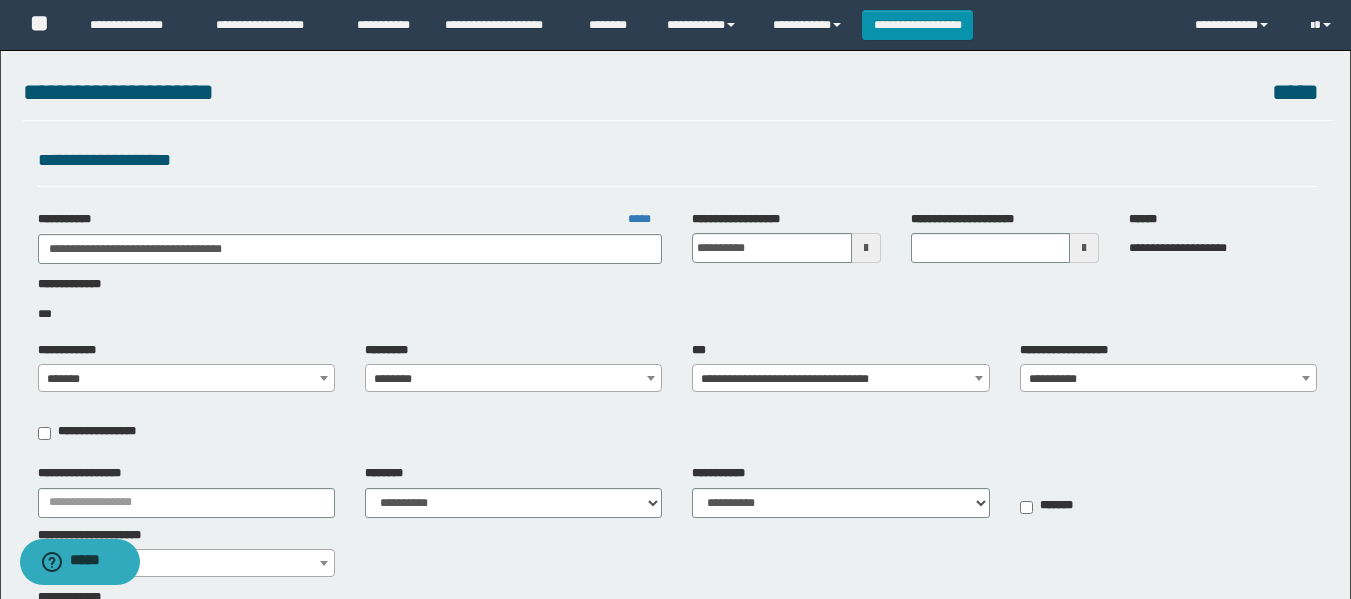 click on "**********" at bounding box center [1168, 379] 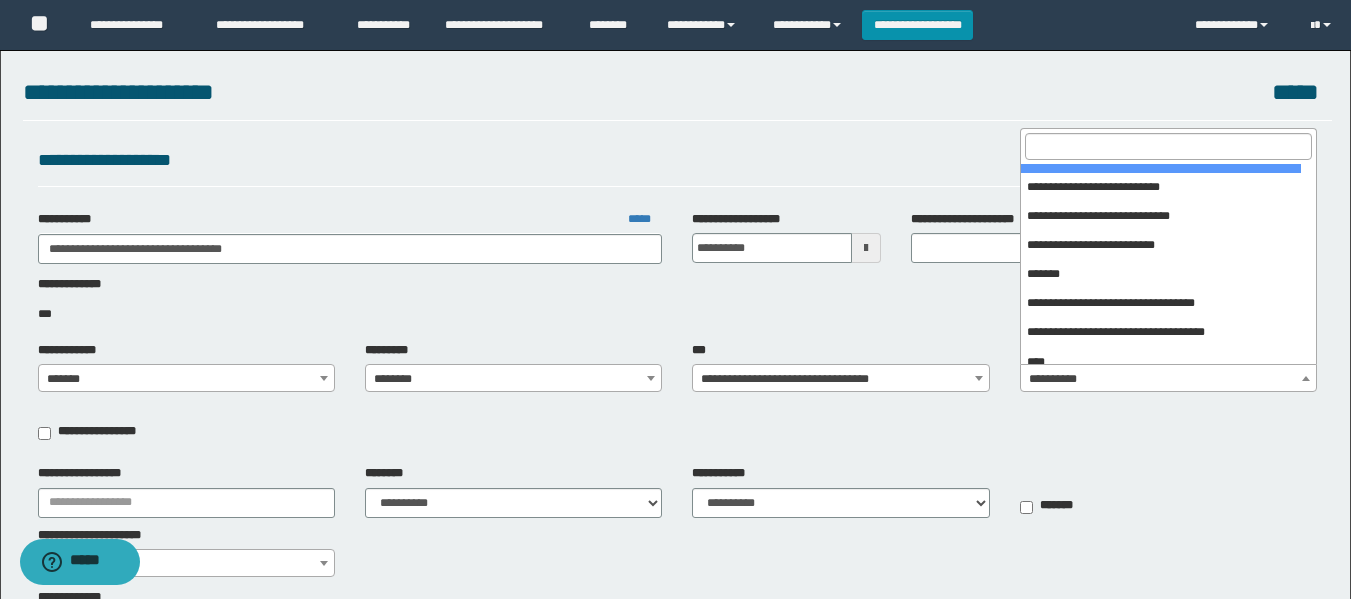 scroll, scrollTop: 200, scrollLeft: 0, axis: vertical 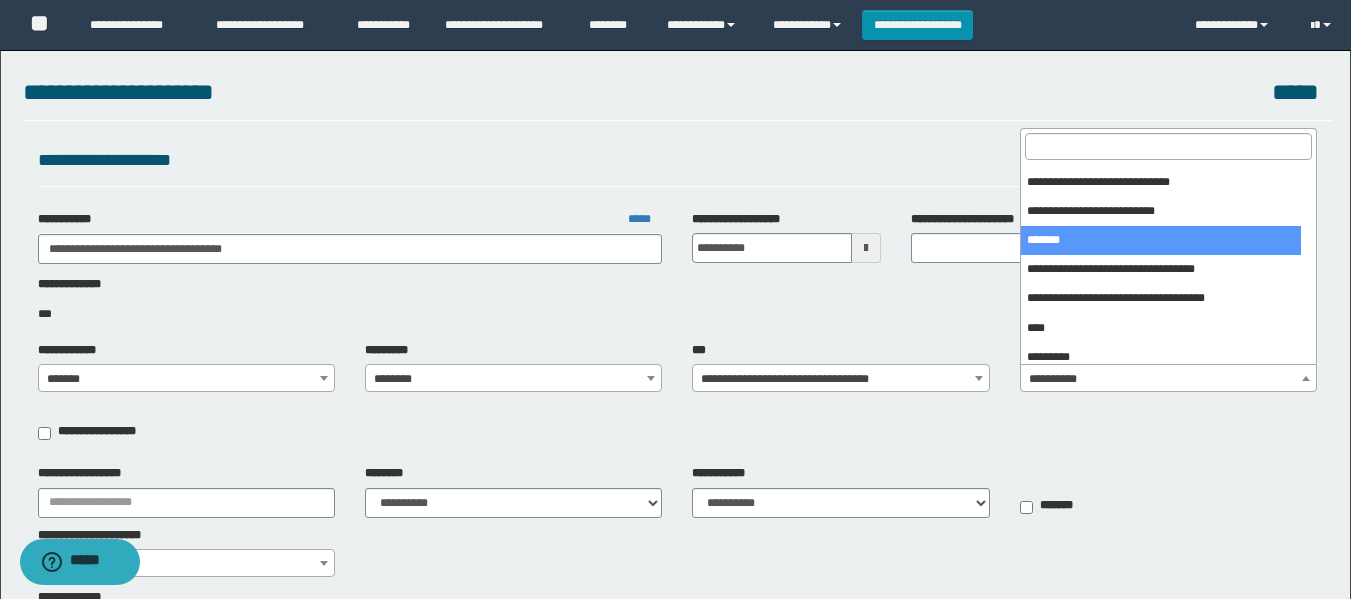 select on "***" 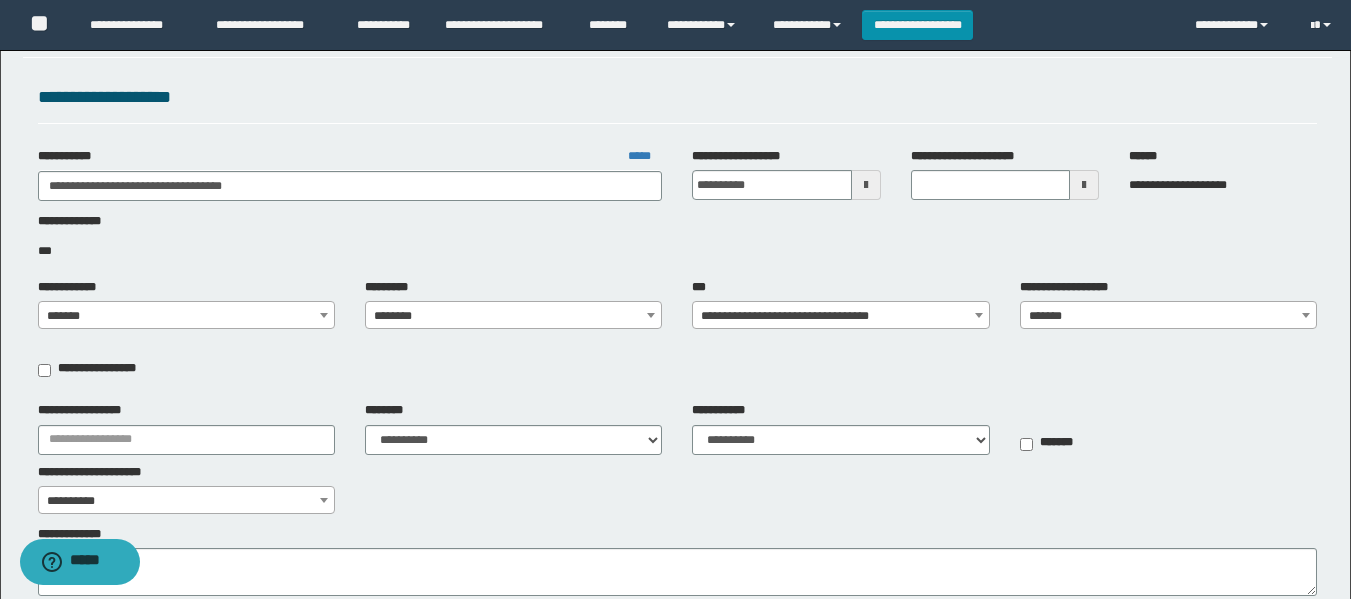 scroll, scrollTop: 300, scrollLeft: 0, axis: vertical 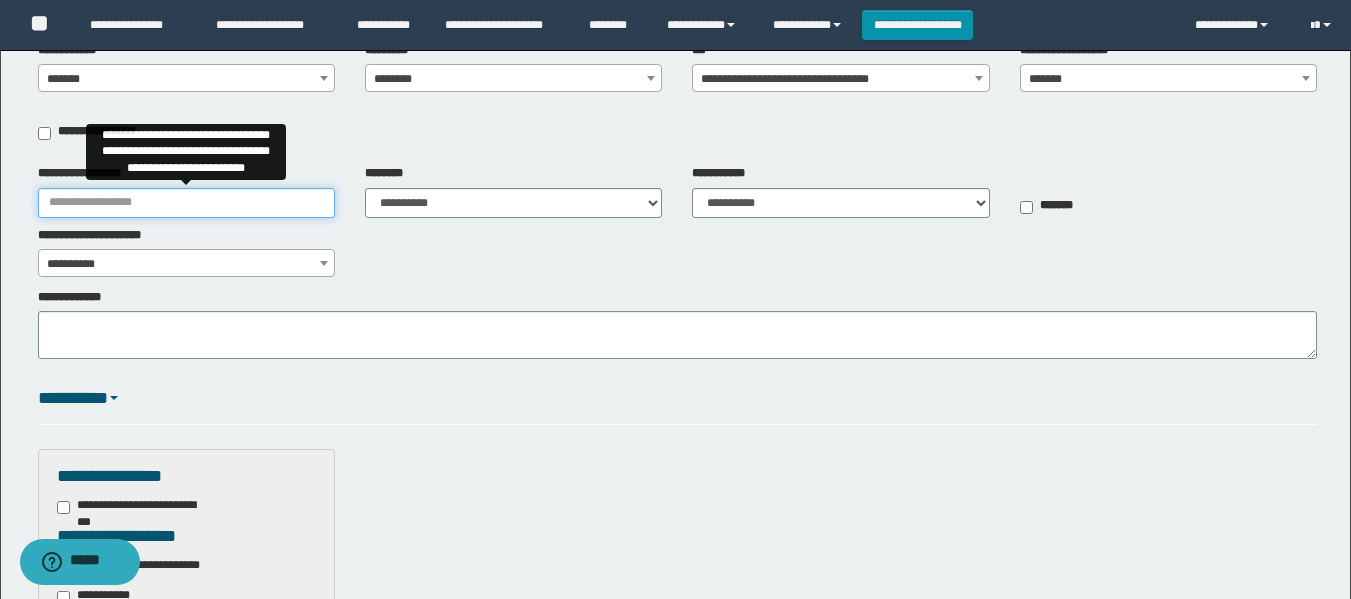 click on "**********" at bounding box center (186, 203) 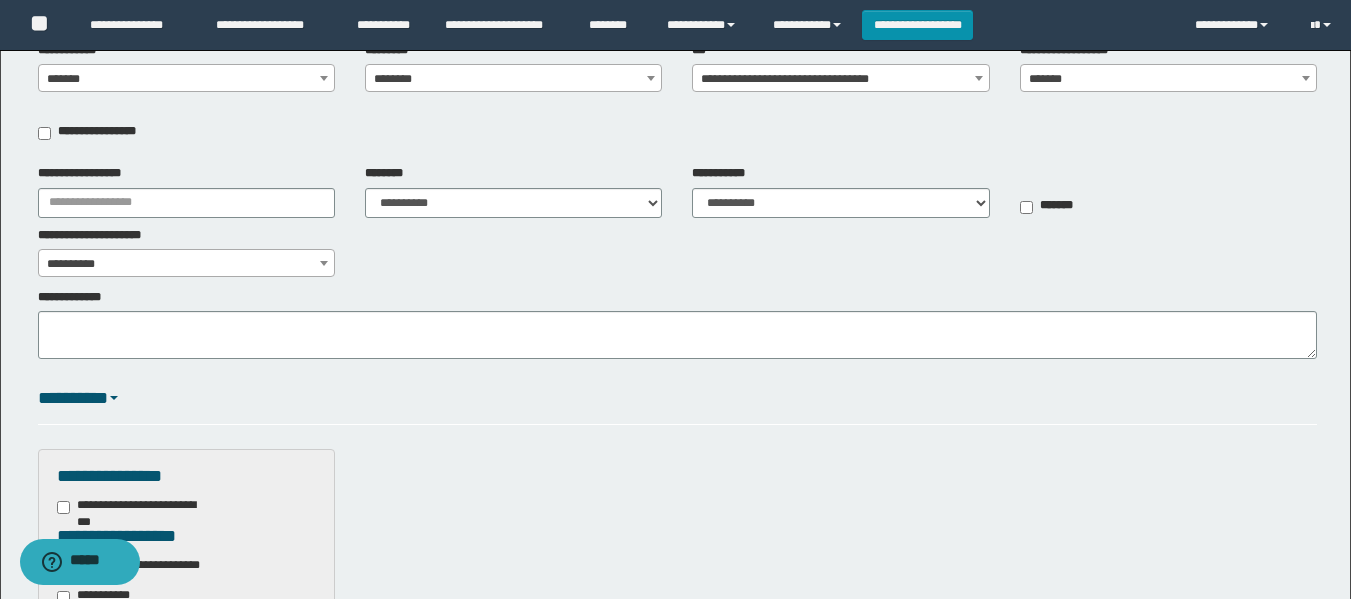 click on "**********" at bounding box center (513, 191) 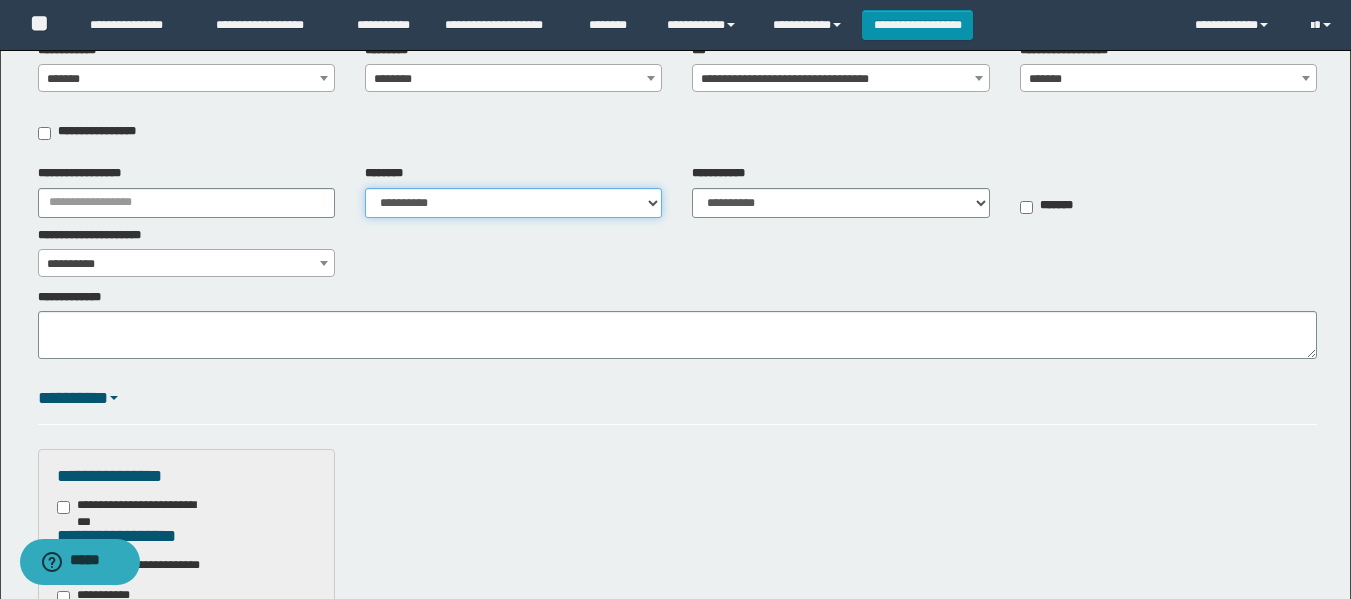 click on "**********" at bounding box center [513, 203] 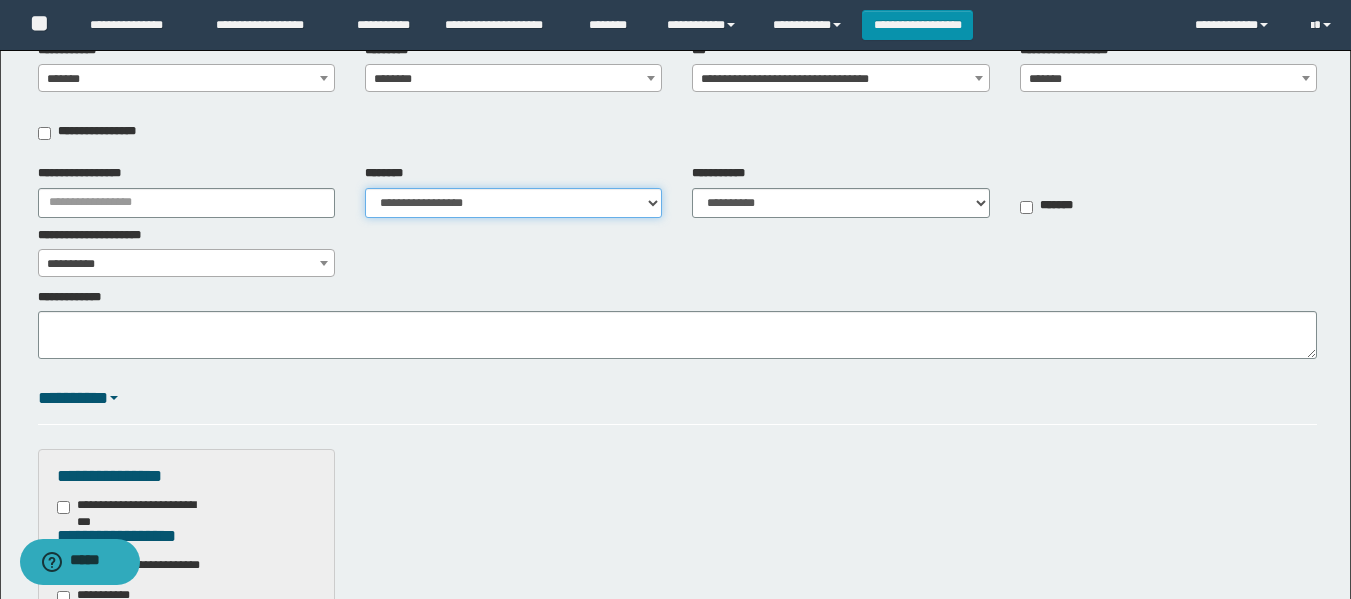 click on "**********" at bounding box center [513, 203] 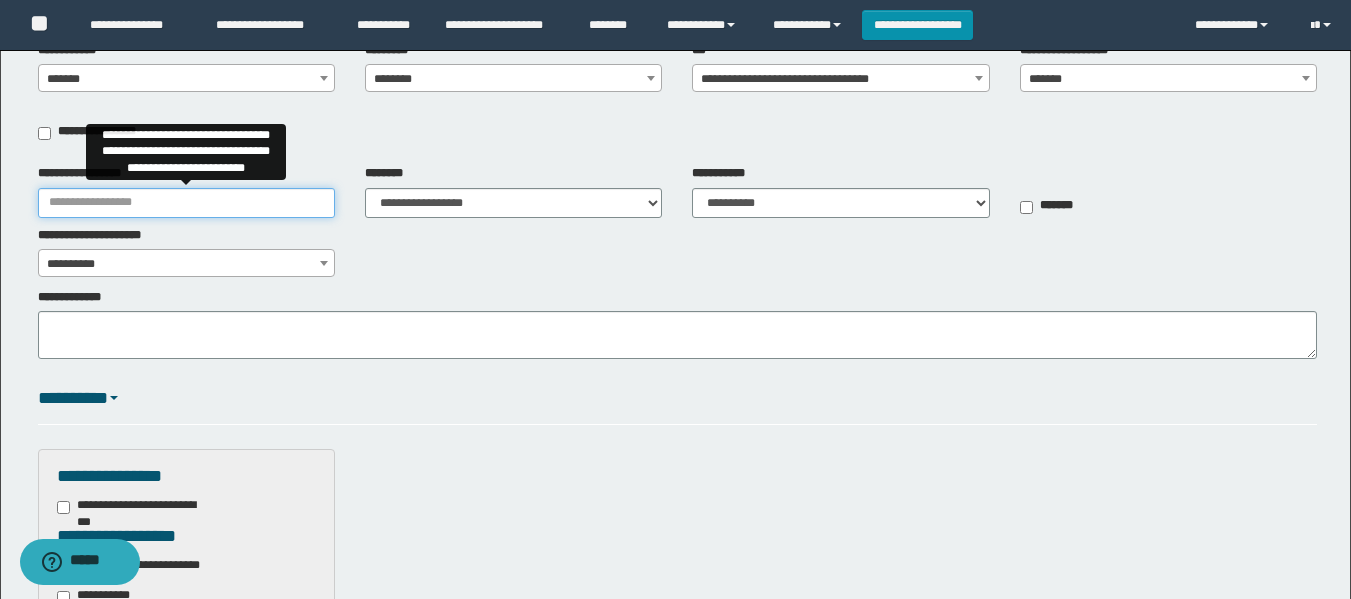 click on "**********" at bounding box center [186, 203] 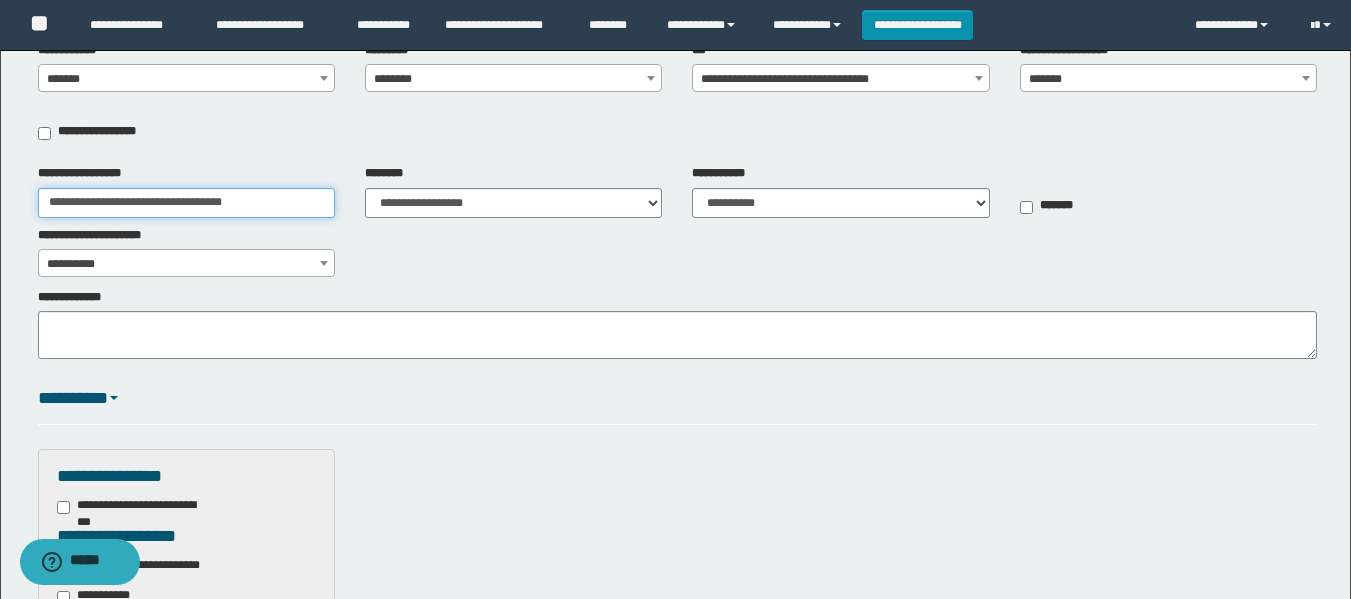 drag, startPoint x: 302, startPoint y: 202, endPoint x: 0, endPoint y: 238, distance: 304.13812 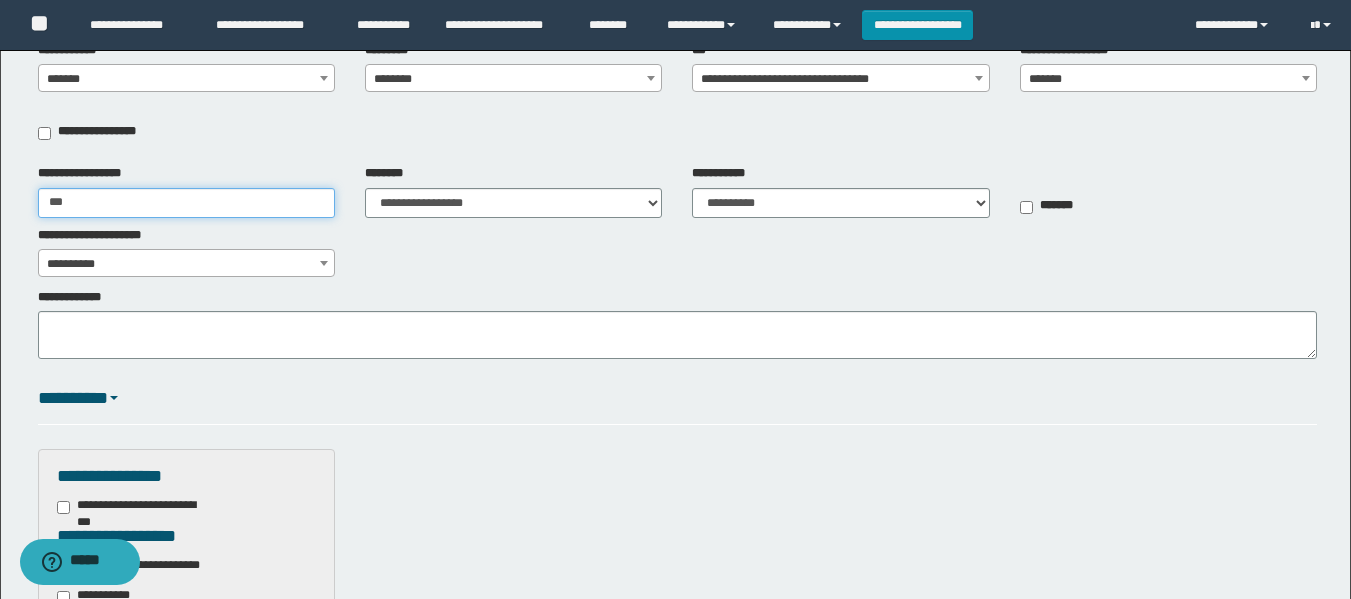 type on "**********" 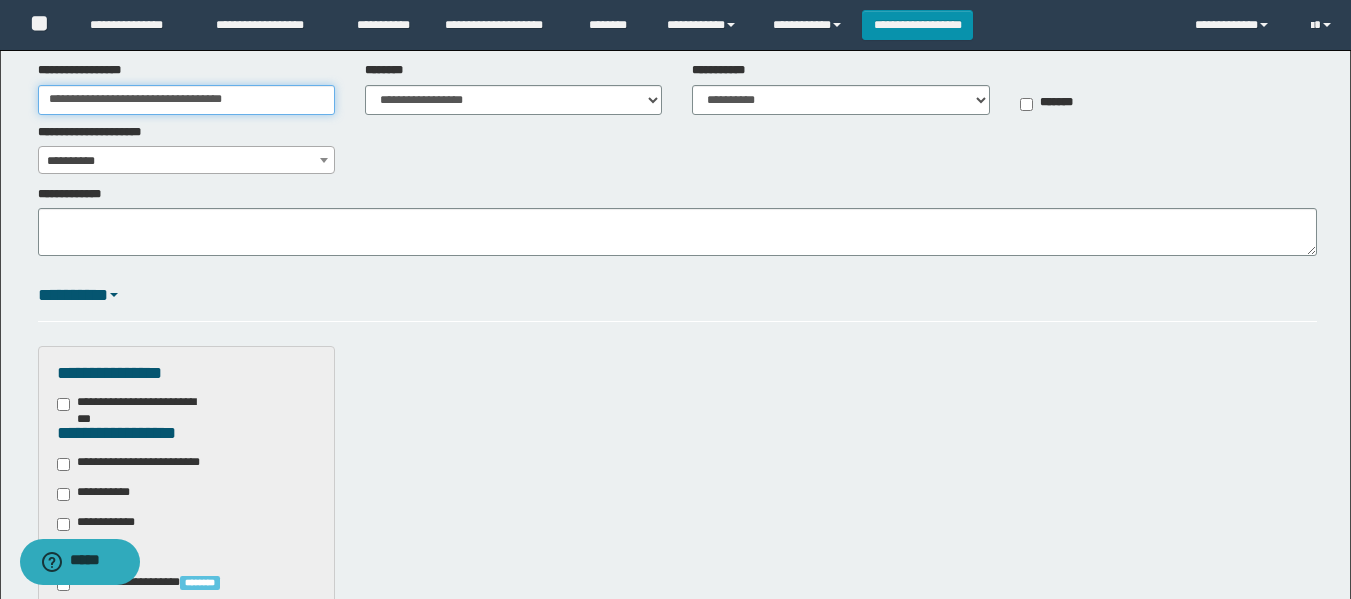 scroll, scrollTop: 500, scrollLeft: 0, axis: vertical 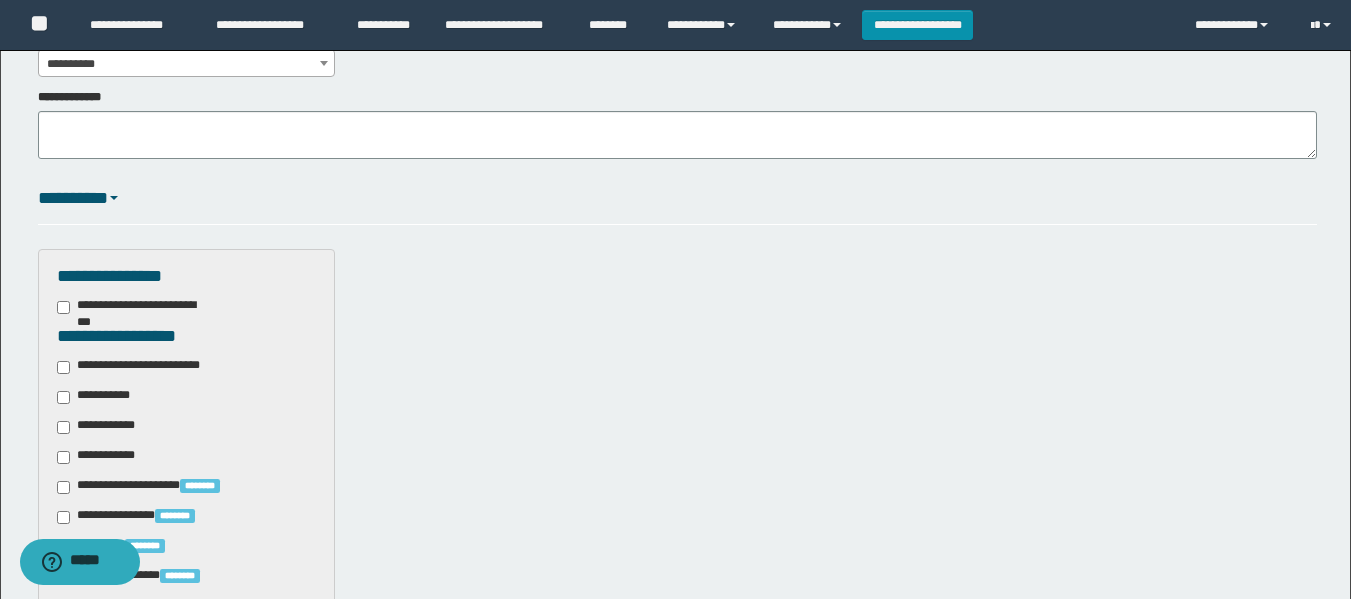click on "**********" at bounding box center [186, 691] 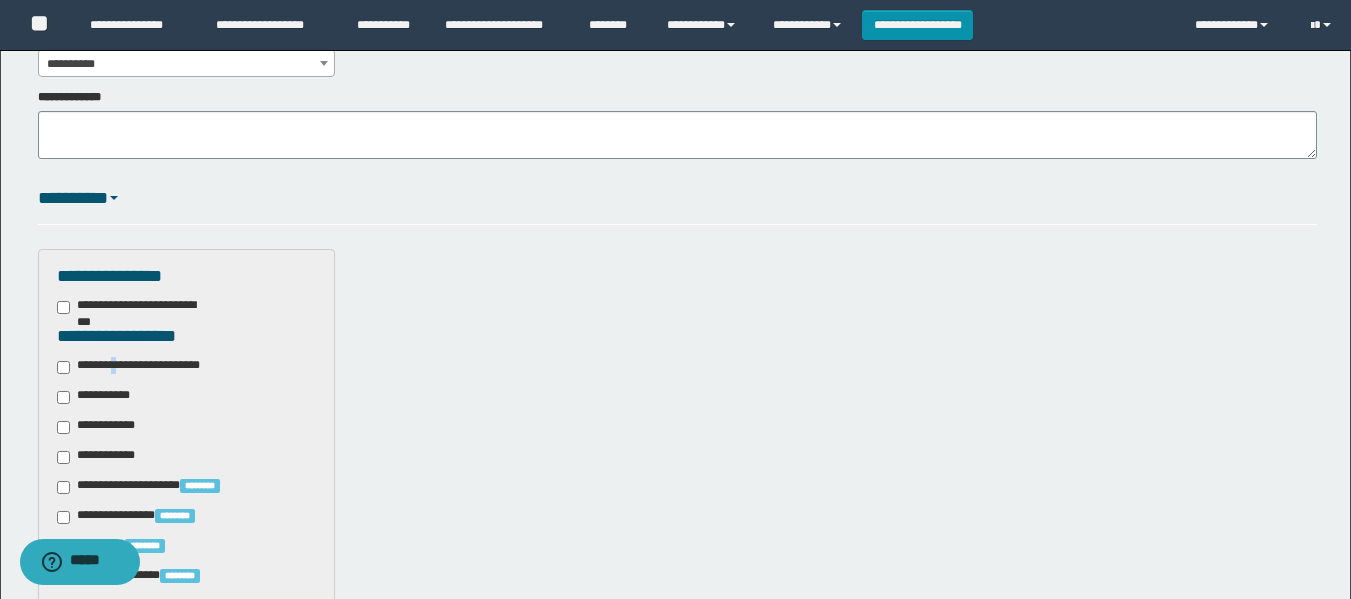 click on "**********" at bounding box center (143, 367) 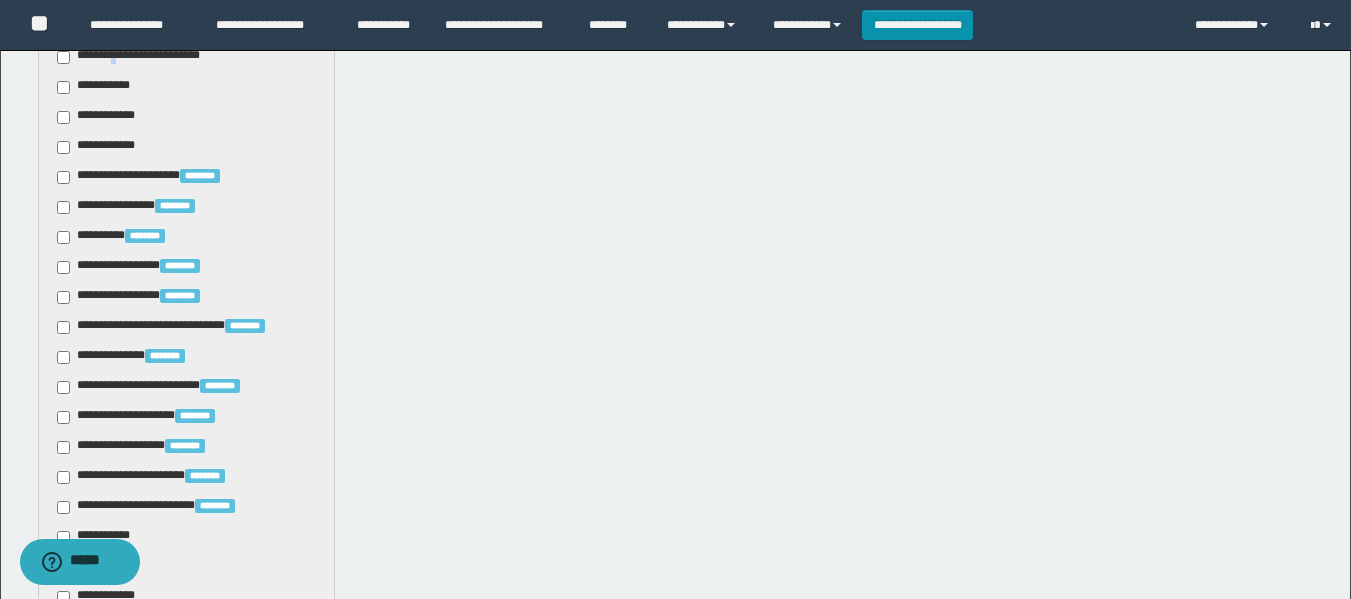 scroll, scrollTop: 600, scrollLeft: 0, axis: vertical 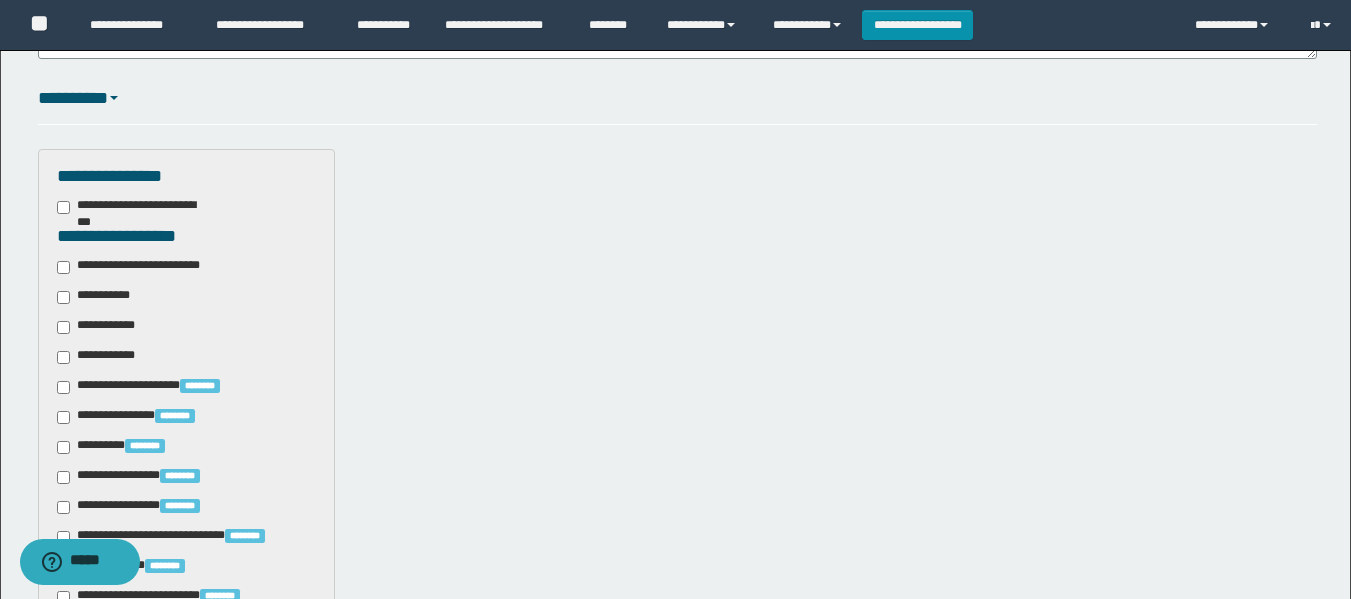 click on "**********" at bounding box center [143, 267] 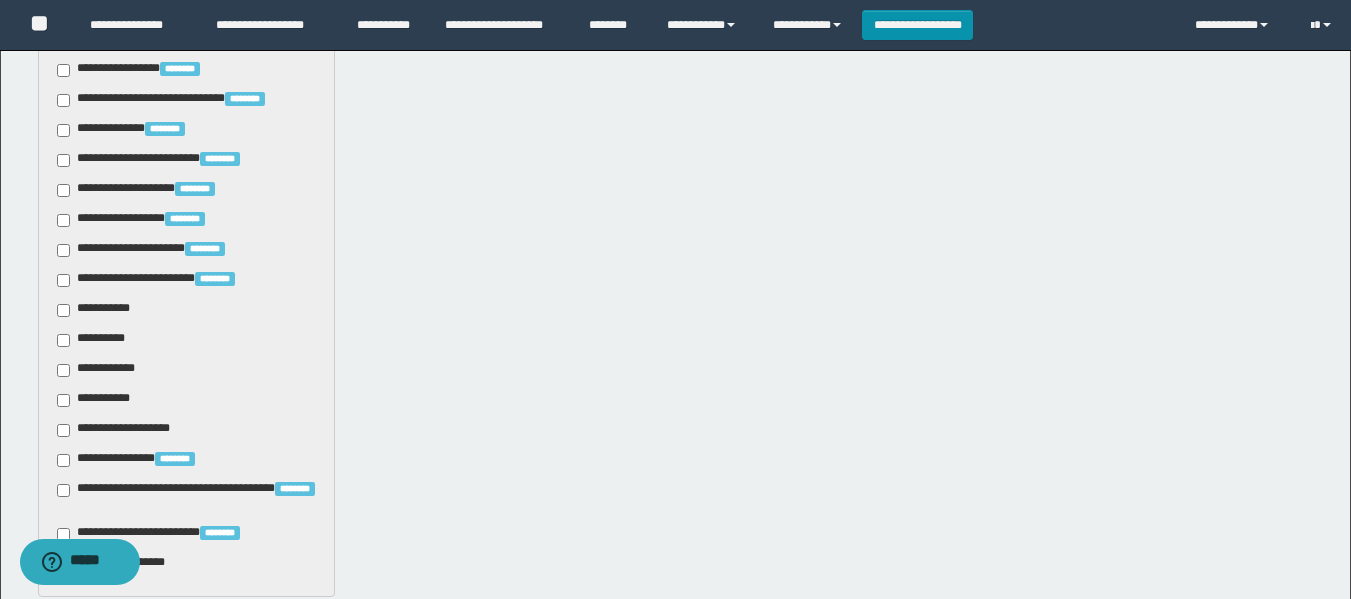 scroll, scrollTop: 1100, scrollLeft: 0, axis: vertical 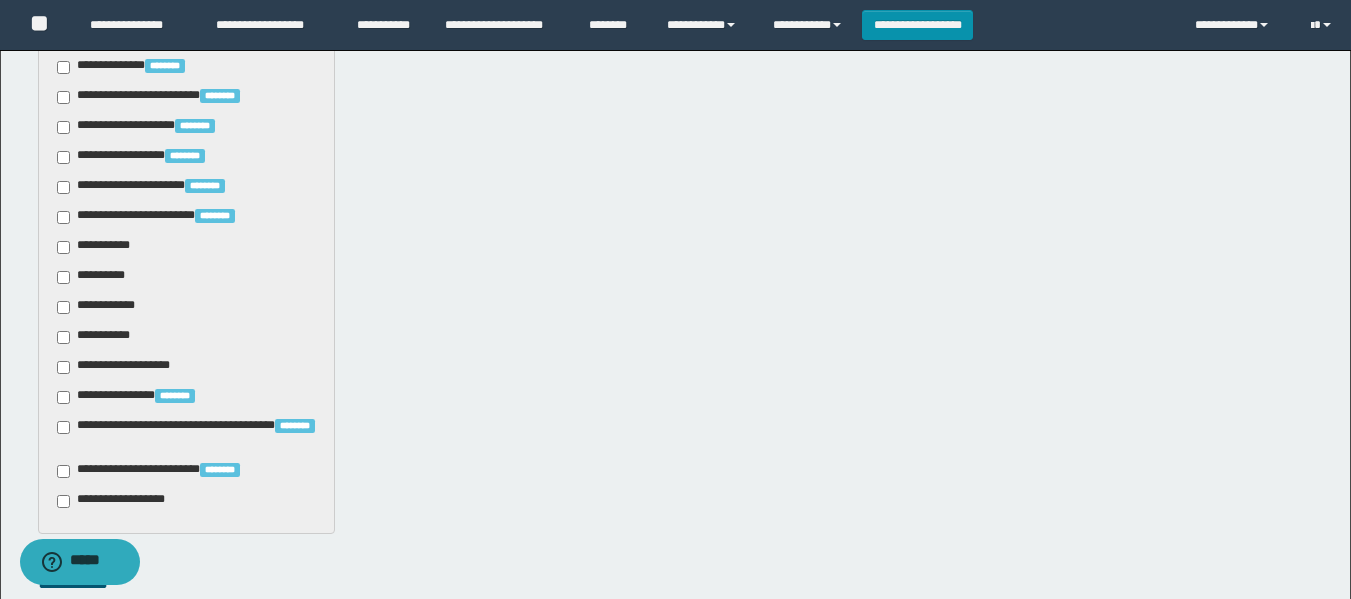 click on "**********" at bounding box center (97, 247) 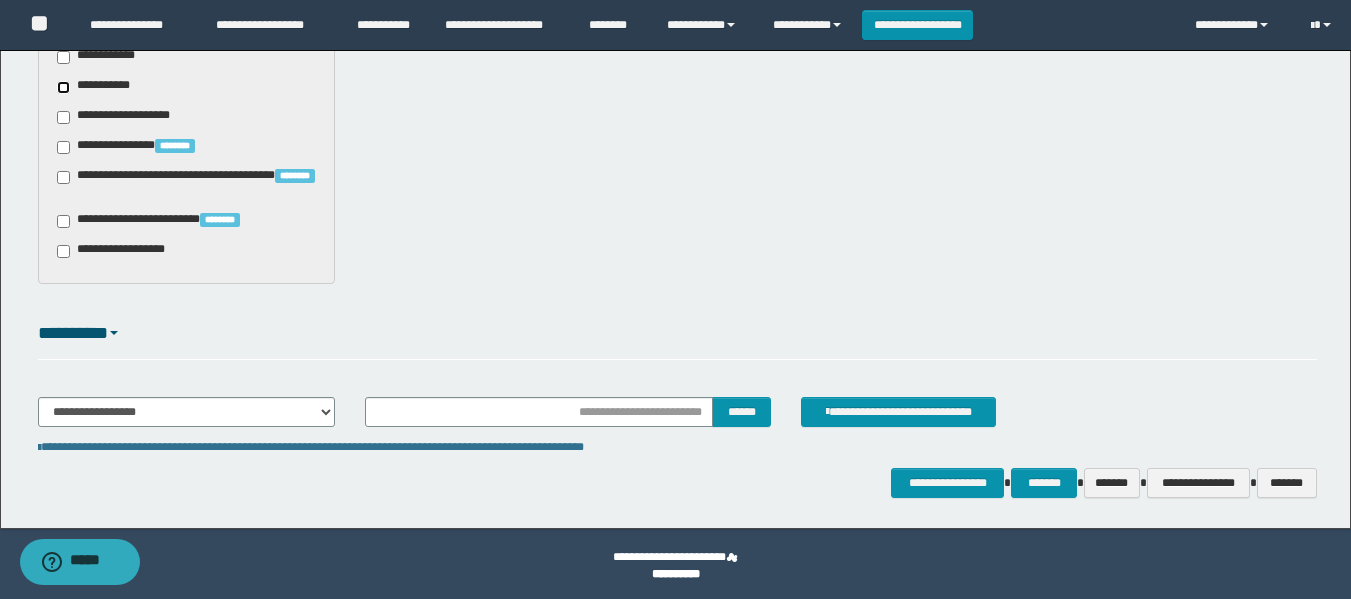 scroll, scrollTop: 1354, scrollLeft: 0, axis: vertical 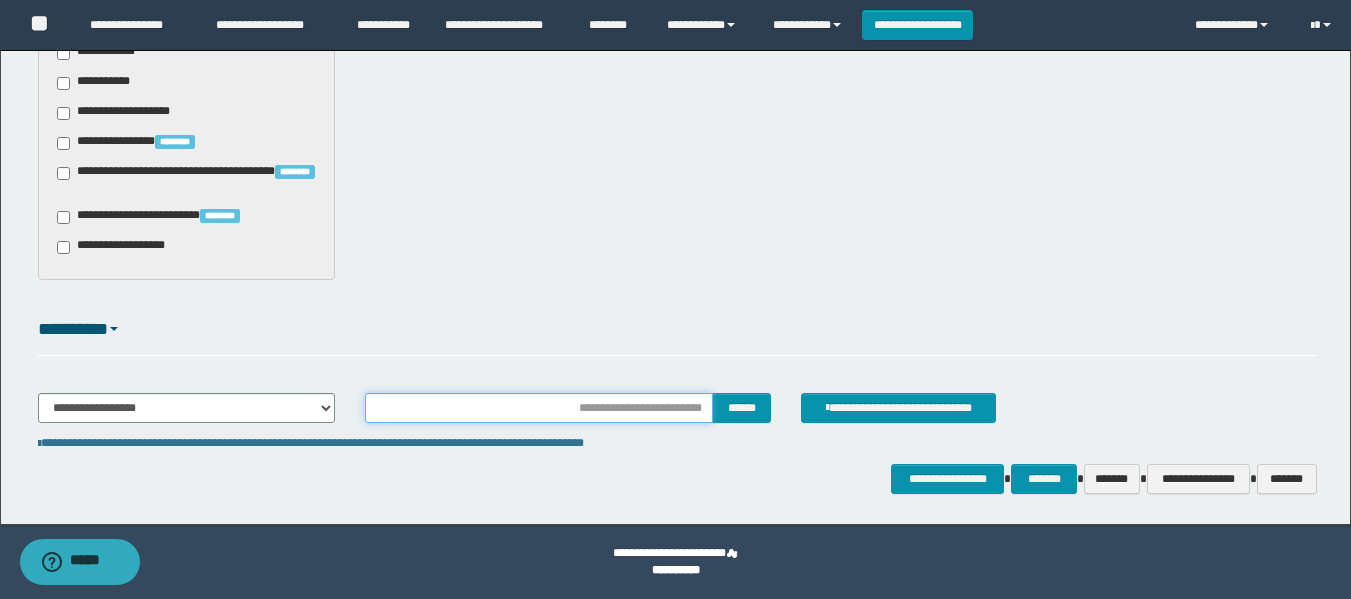 click at bounding box center [539, 408] 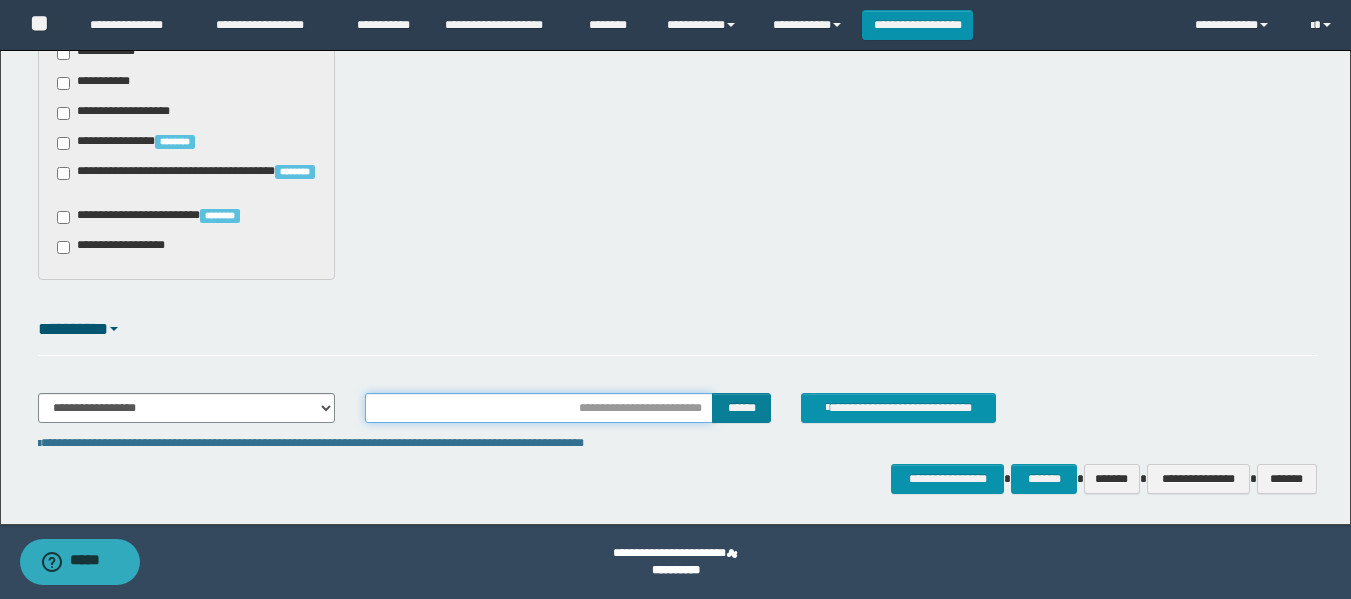 type on "**********" 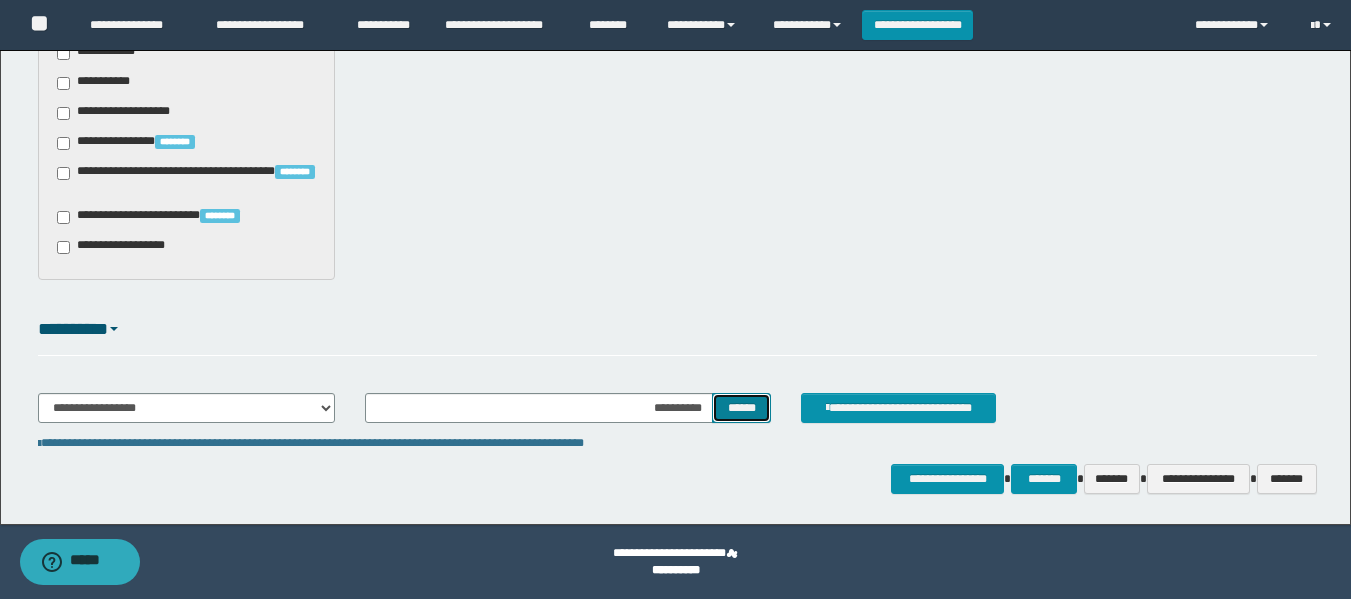 click on "******" at bounding box center [741, 408] 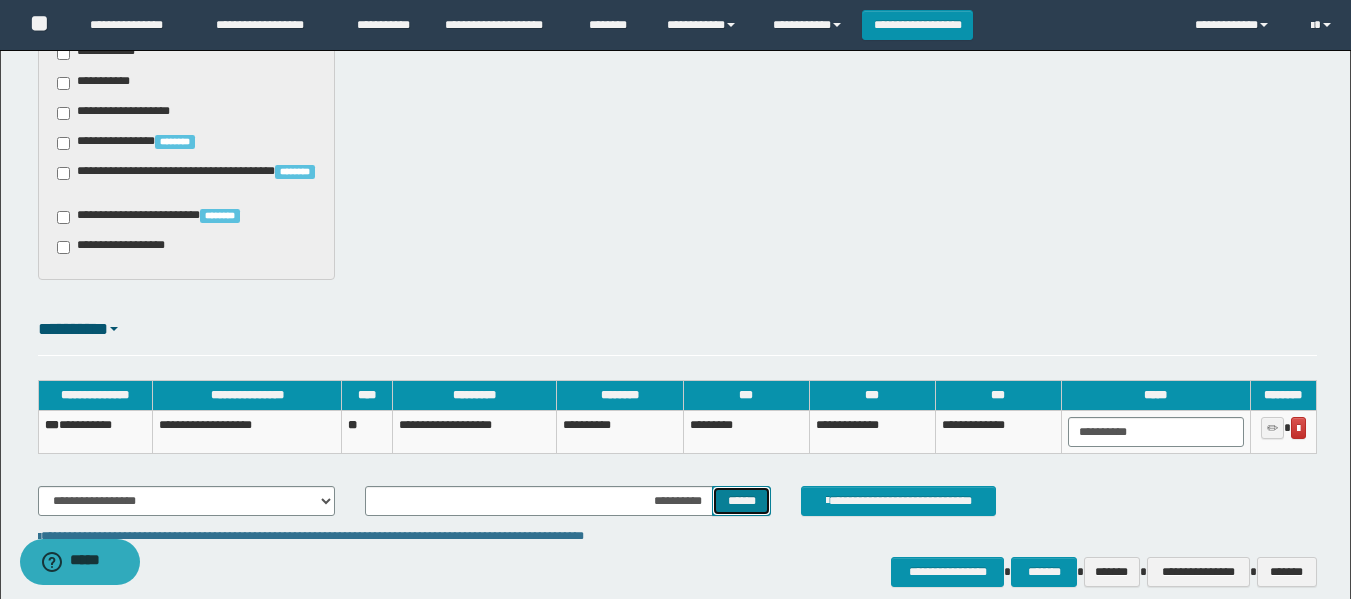 type 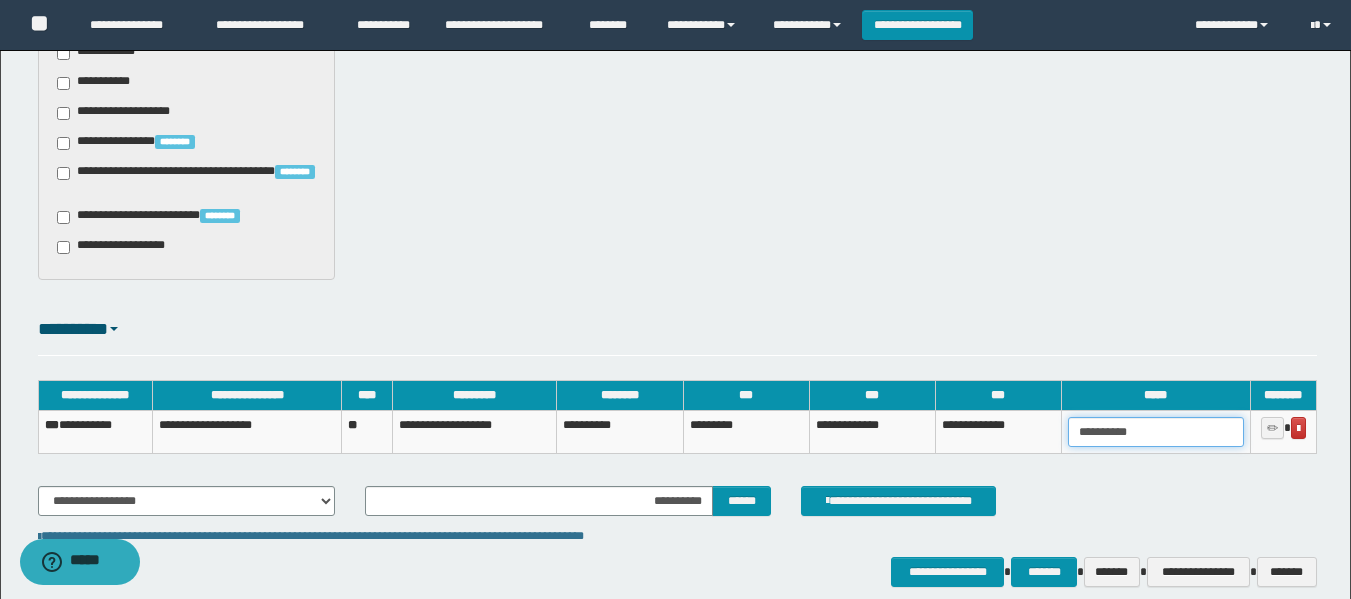 drag, startPoint x: 1179, startPoint y: 434, endPoint x: 910, endPoint y: 460, distance: 270.25357 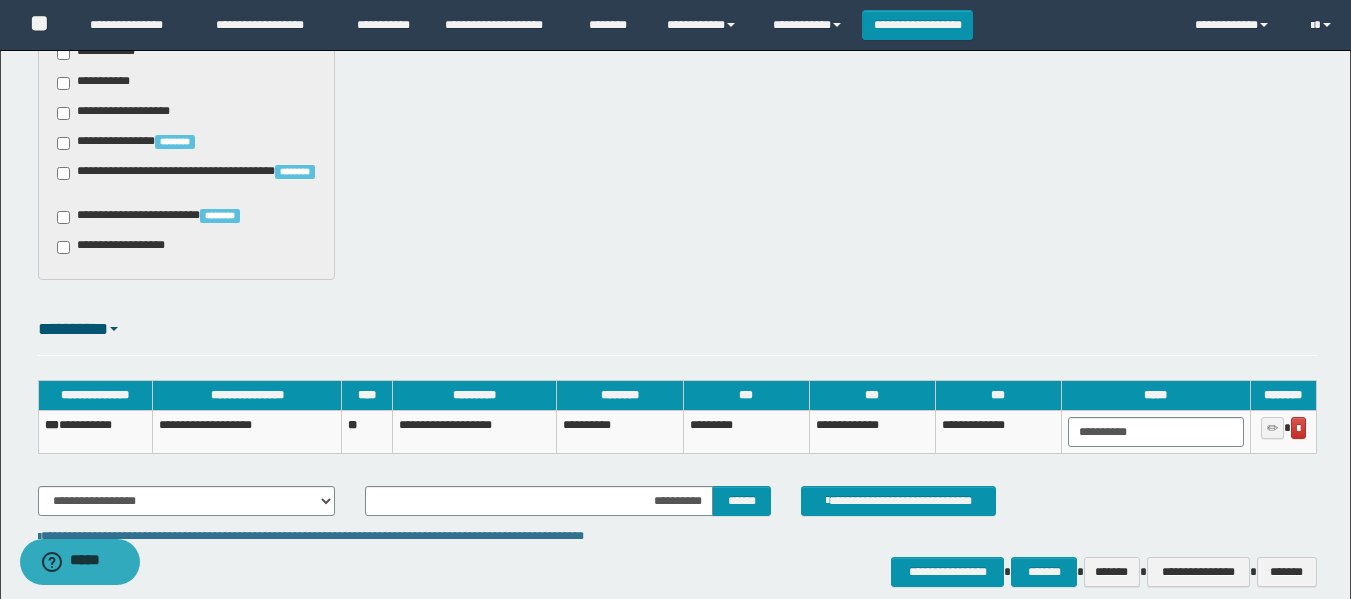 click on "**********" at bounding box center (675, -348) 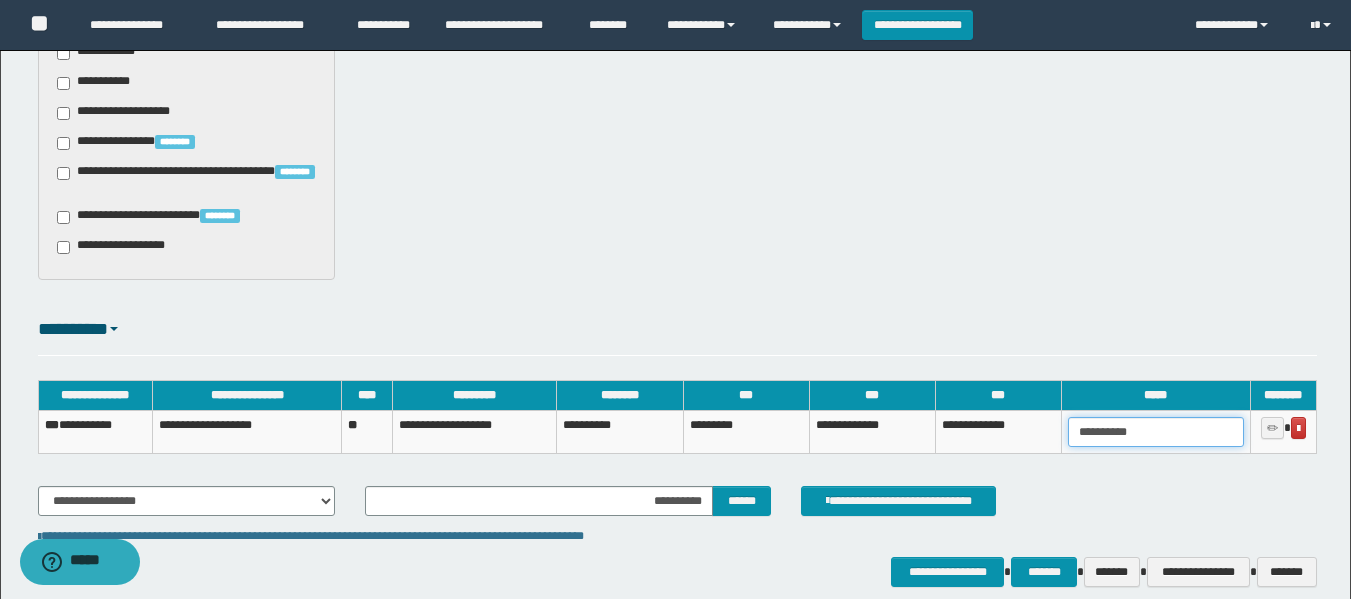 drag, startPoint x: 1156, startPoint y: 438, endPoint x: 1032, endPoint y: 457, distance: 125.4472 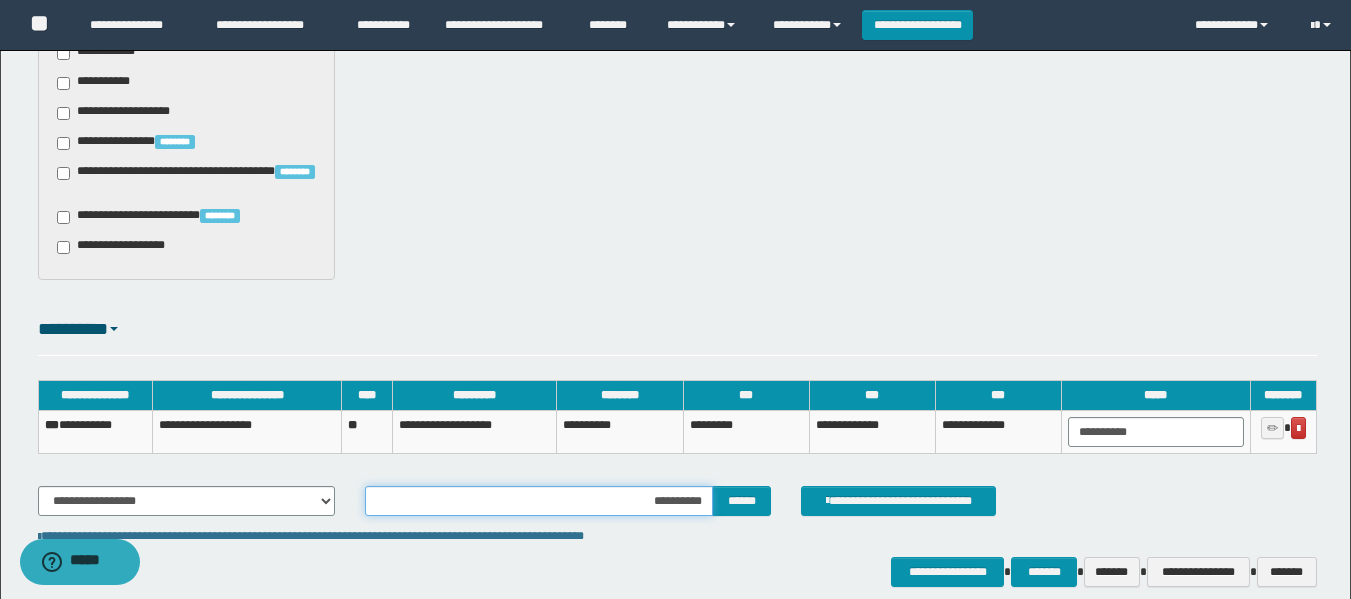 click on "**********" at bounding box center [539, 501] 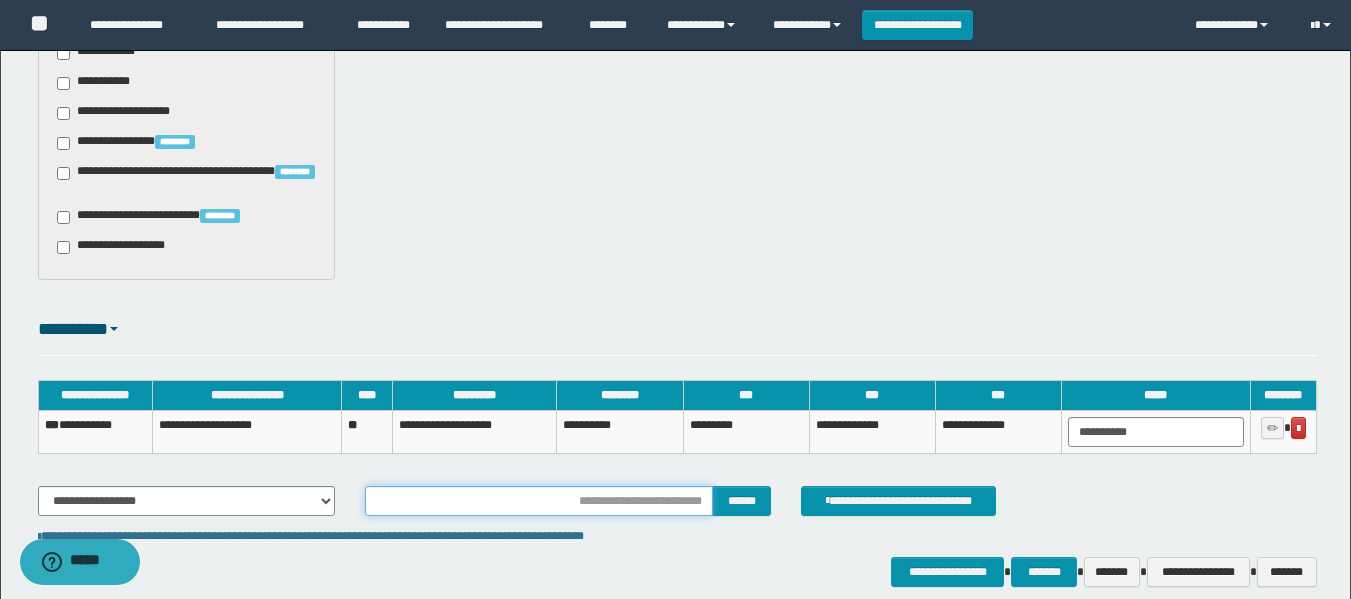 type on "**********" 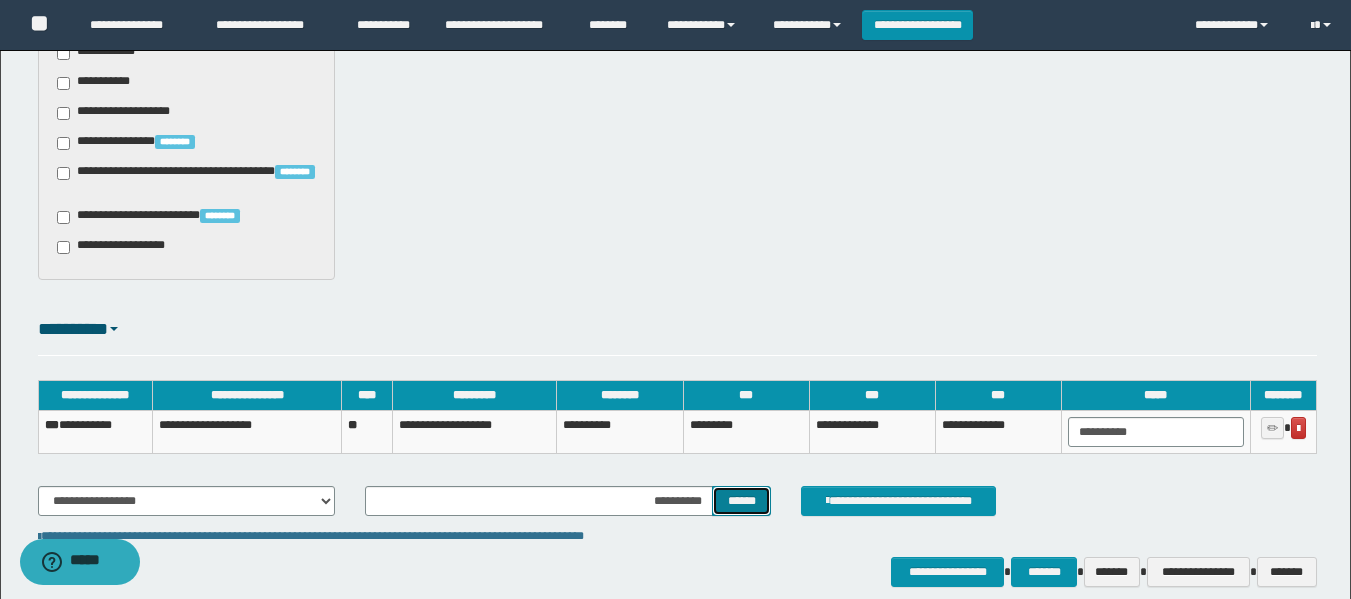click on "******" at bounding box center [741, 501] 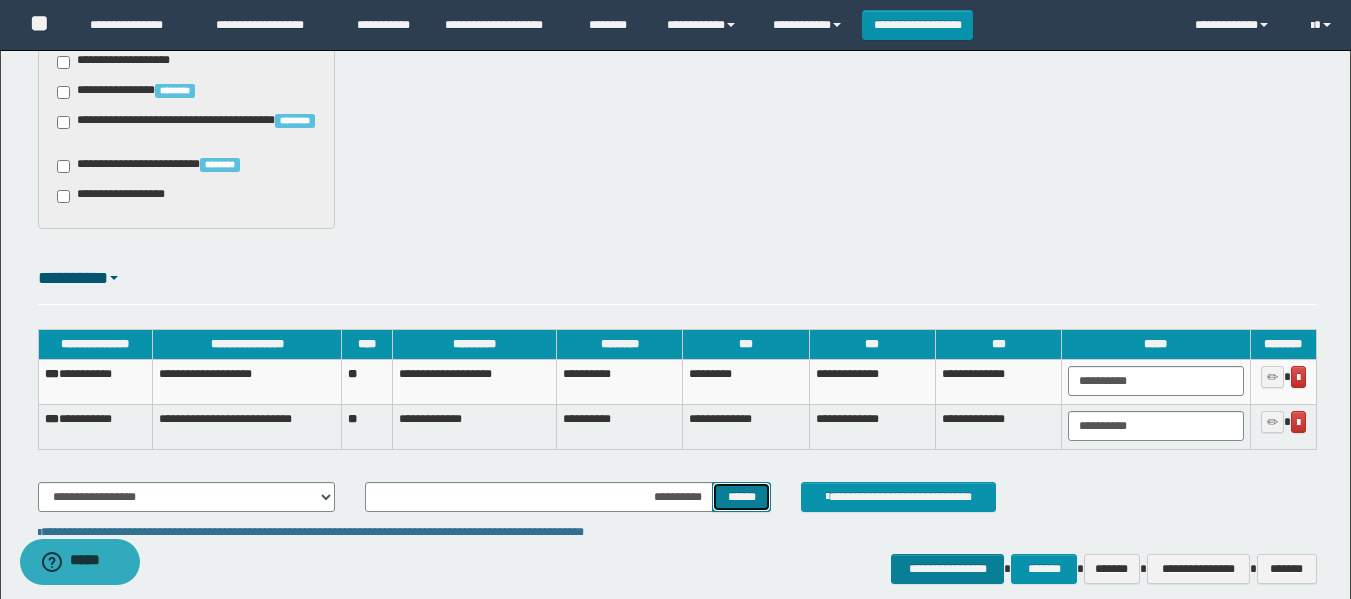 scroll, scrollTop: 1454, scrollLeft: 0, axis: vertical 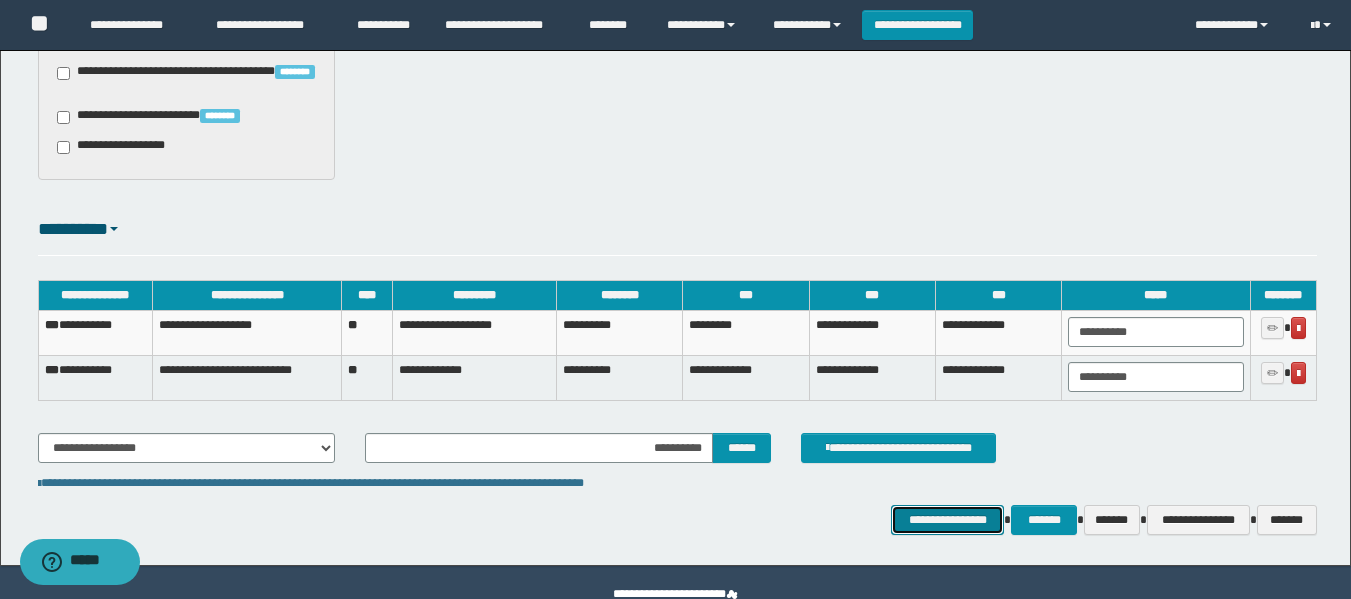 drag, startPoint x: 987, startPoint y: 521, endPoint x: 932, endPoint y: 512, distance: 55.7315 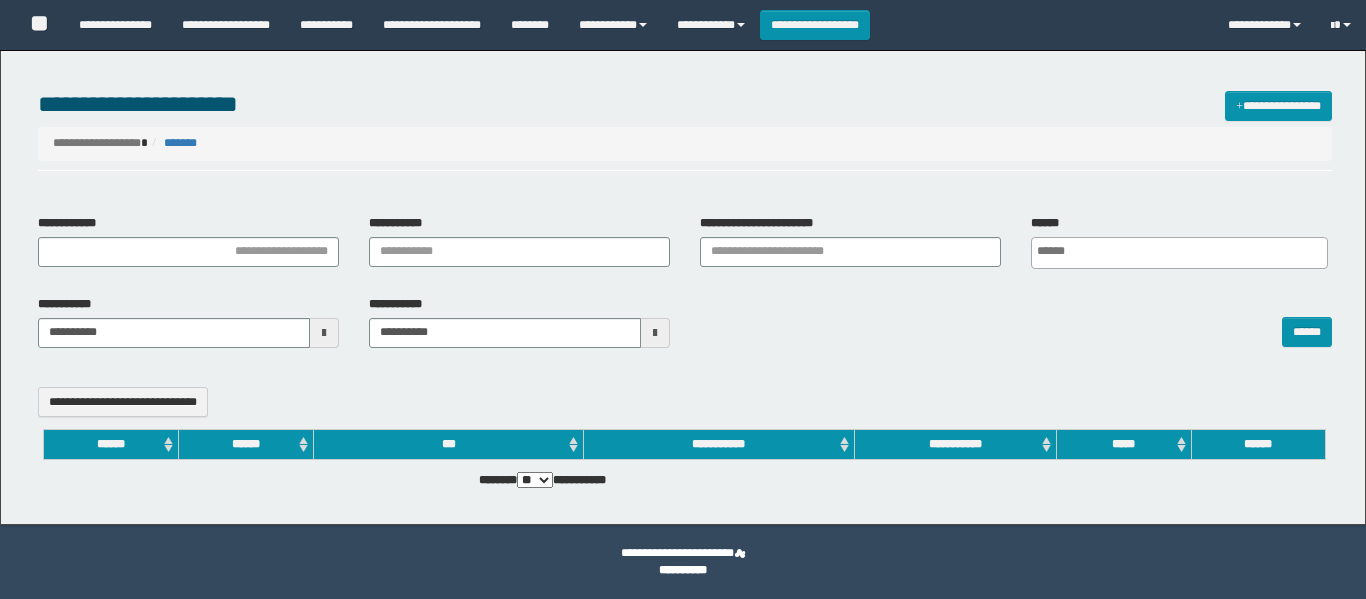 select 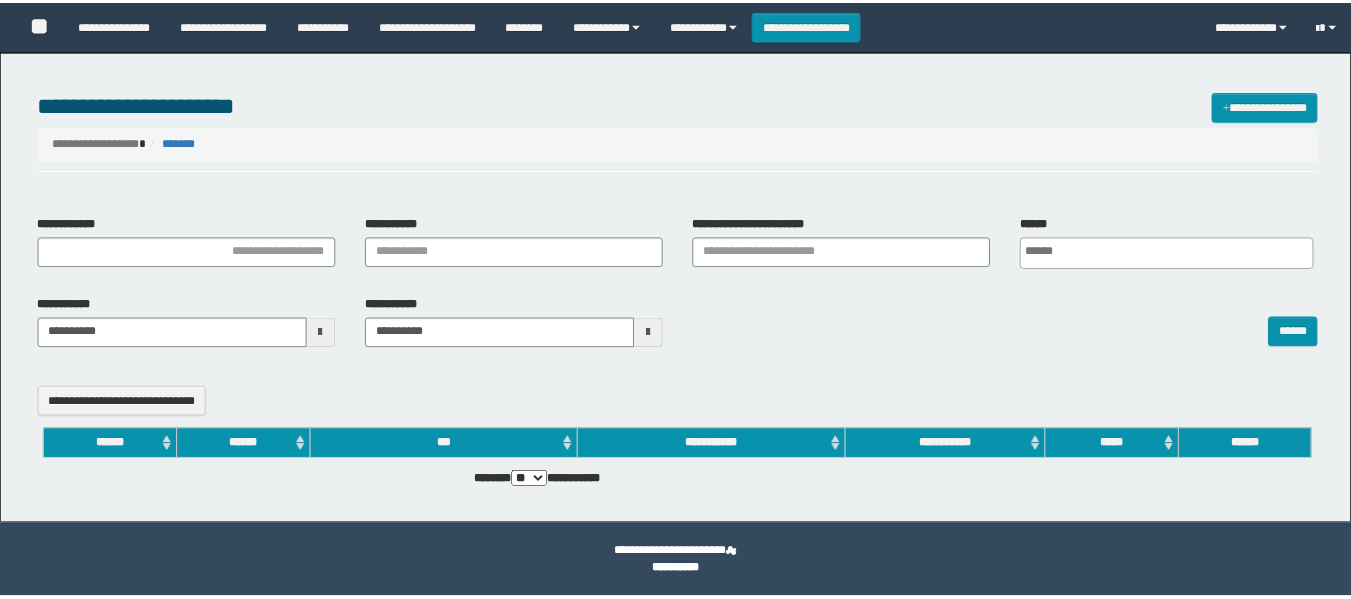 scroll, scrollTop: 0, scrollLeft: 0, axis: both 